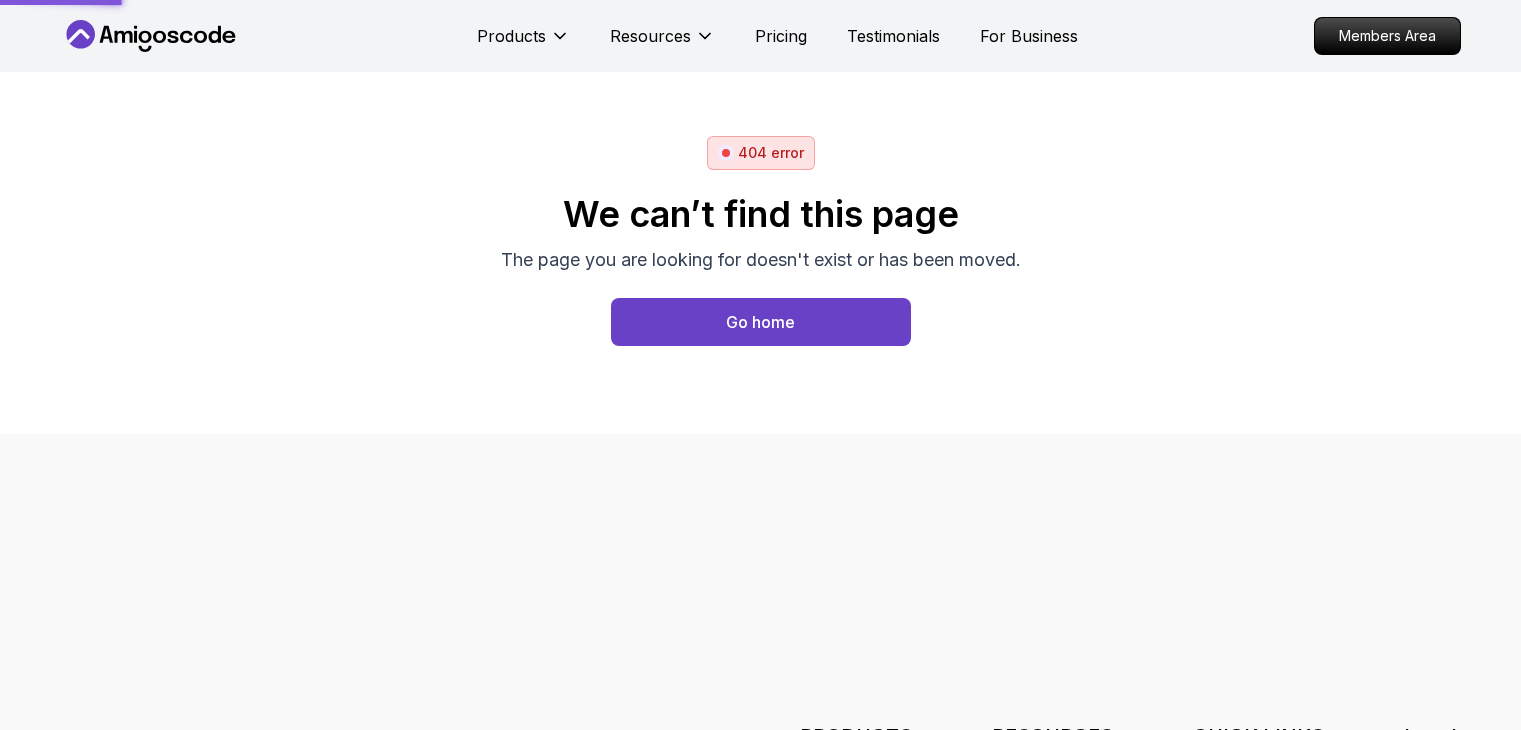 scroll, scrollTop: 0, scrollLeft: 0, axis: both 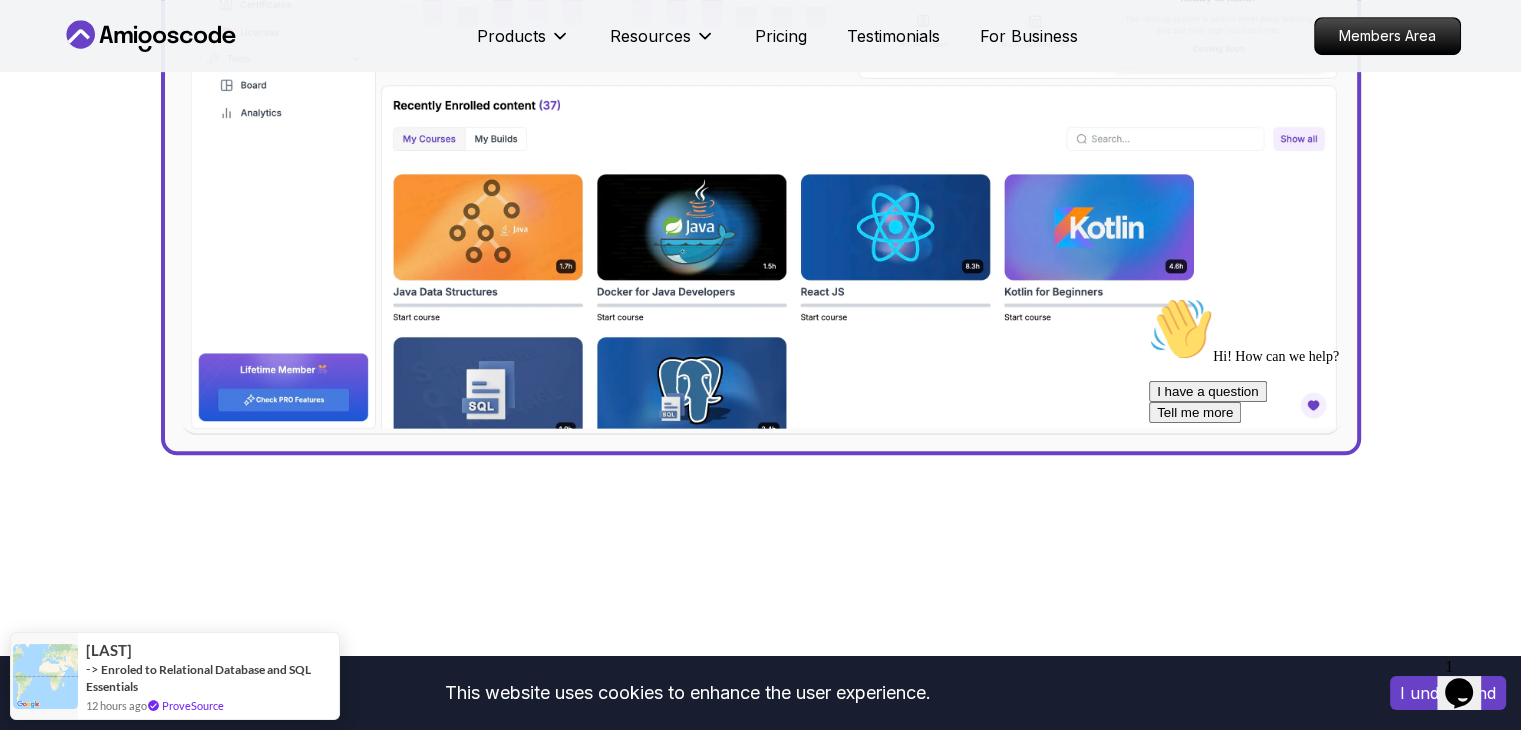 click on "This website uses cookies to enhance the user experience. I understand Products Resources Pricing Testimonials For Business Members Area Products Resources Pricing Testimonials For Business Members Area Jogh Long Spring Developer Advocate "Amigoscode Does a pretty good job, and consistently too, covering Spring and for that, I'm very Appreciative" The One-Stop Platform for   Developers Get unlimited access to coding   courses ,   Quizzes ,   Builds  and   Tools . Start your journey or level up your career with Amigoscode today! Start for Free https://amigoscode.com/dashboard OUR AMIGO STUDENTS WORK IN TOP COMPANIES Courses Builds Discover Amigoscode's Latest   Premium Courses! Get unlimited access to coding   courses ,   Quizzes ,   Builds  and   Tools . Start your journey or level up your career with Amigoscode today! Browse all  courses Advanced Spring Boot Pro Dive deep into Spring Boot with our advanced course, designed to take your skills from intermediate to expert level. NEW Spring Boot for Beginners" at bounding box center (760, 4884) 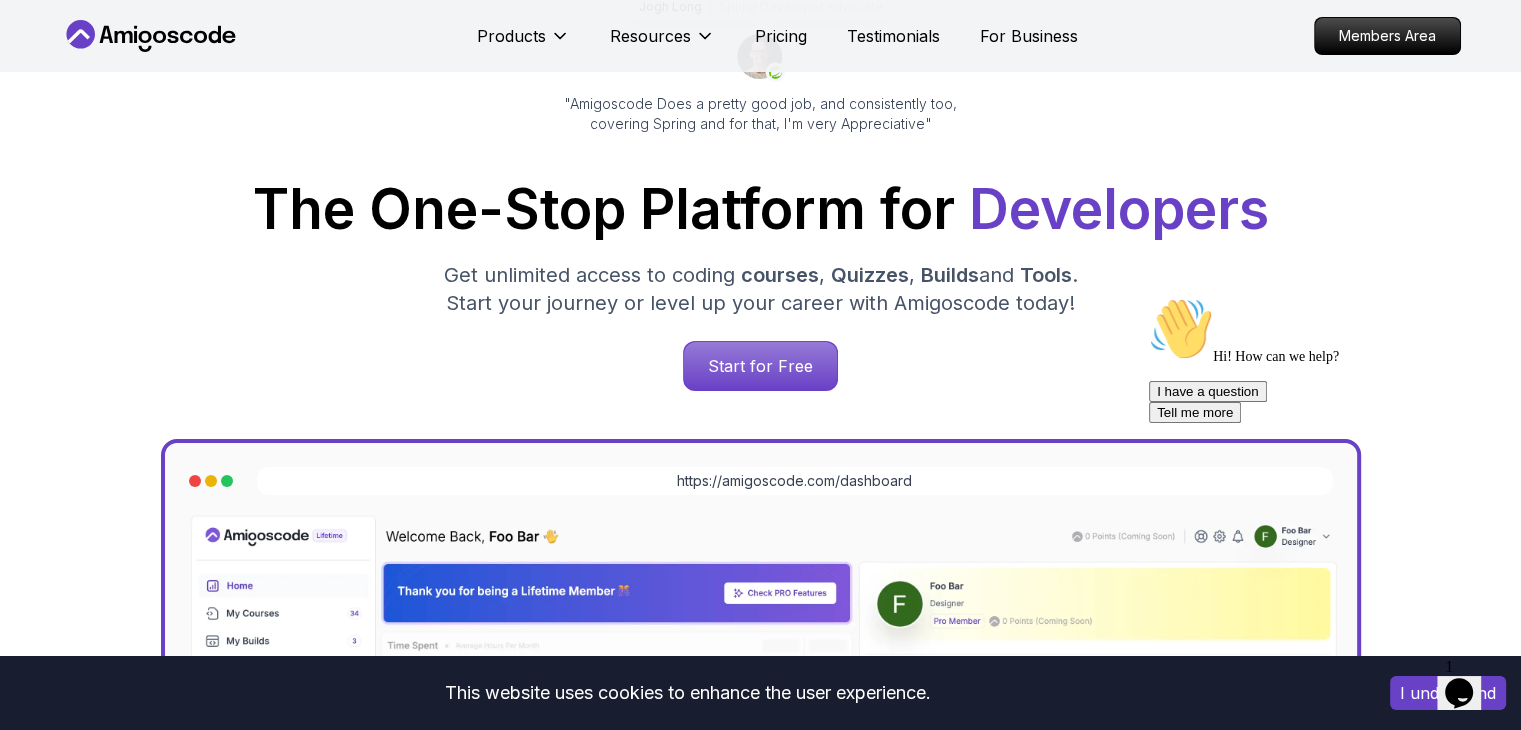 scroll, scrollTop: 0, scrollLeft: 0, axis: both 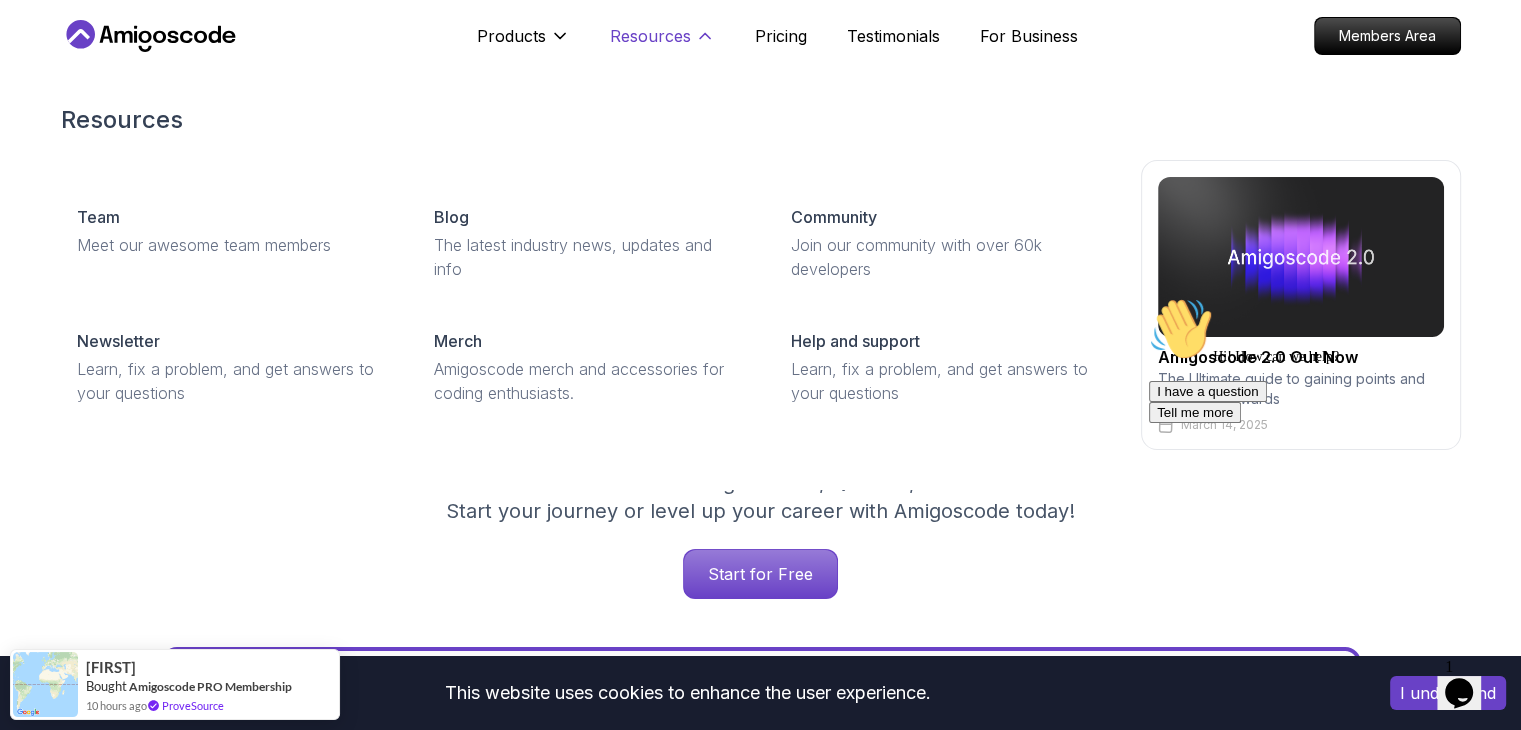 click on "Resources" at bounding box center [650, 36] 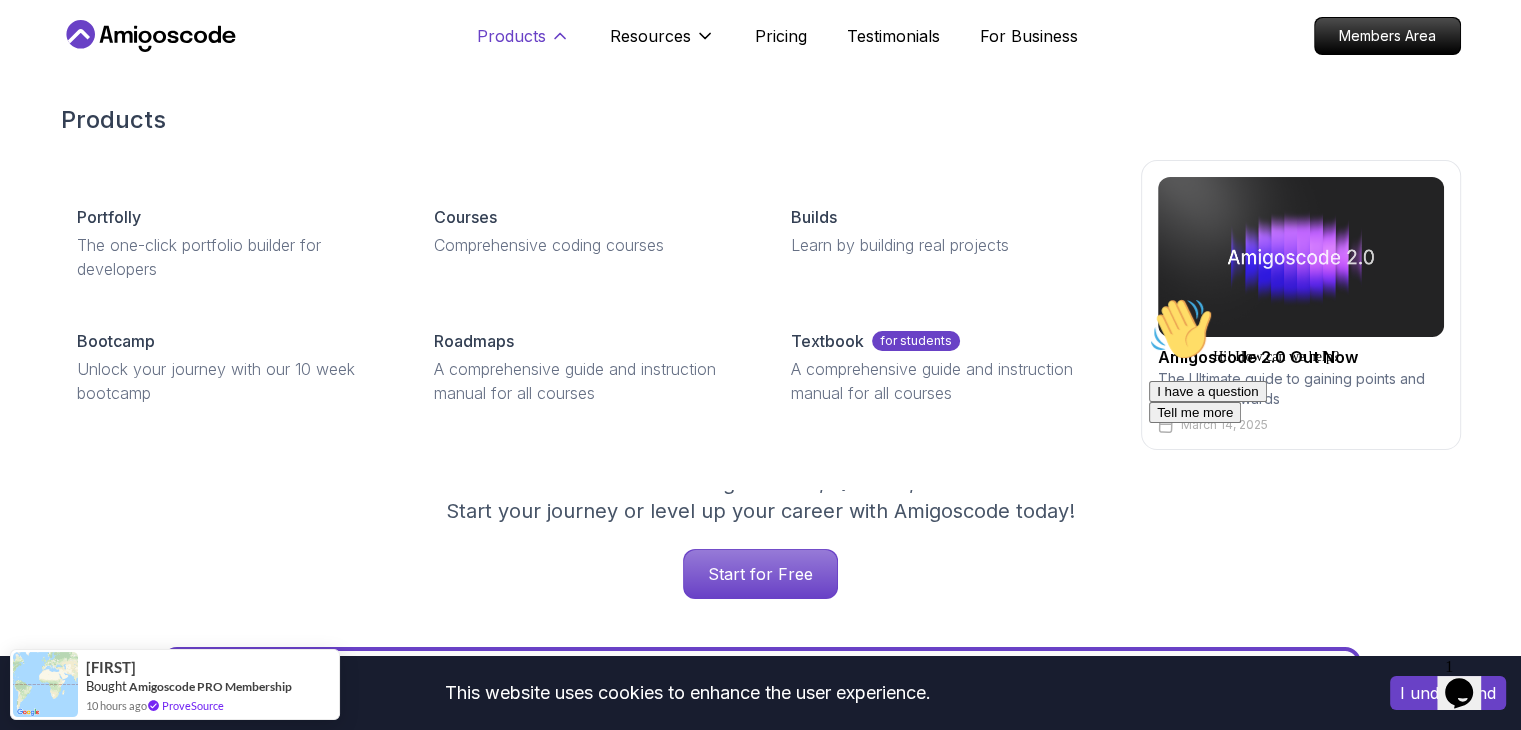click on "Products" at bounding box center (523, 44) 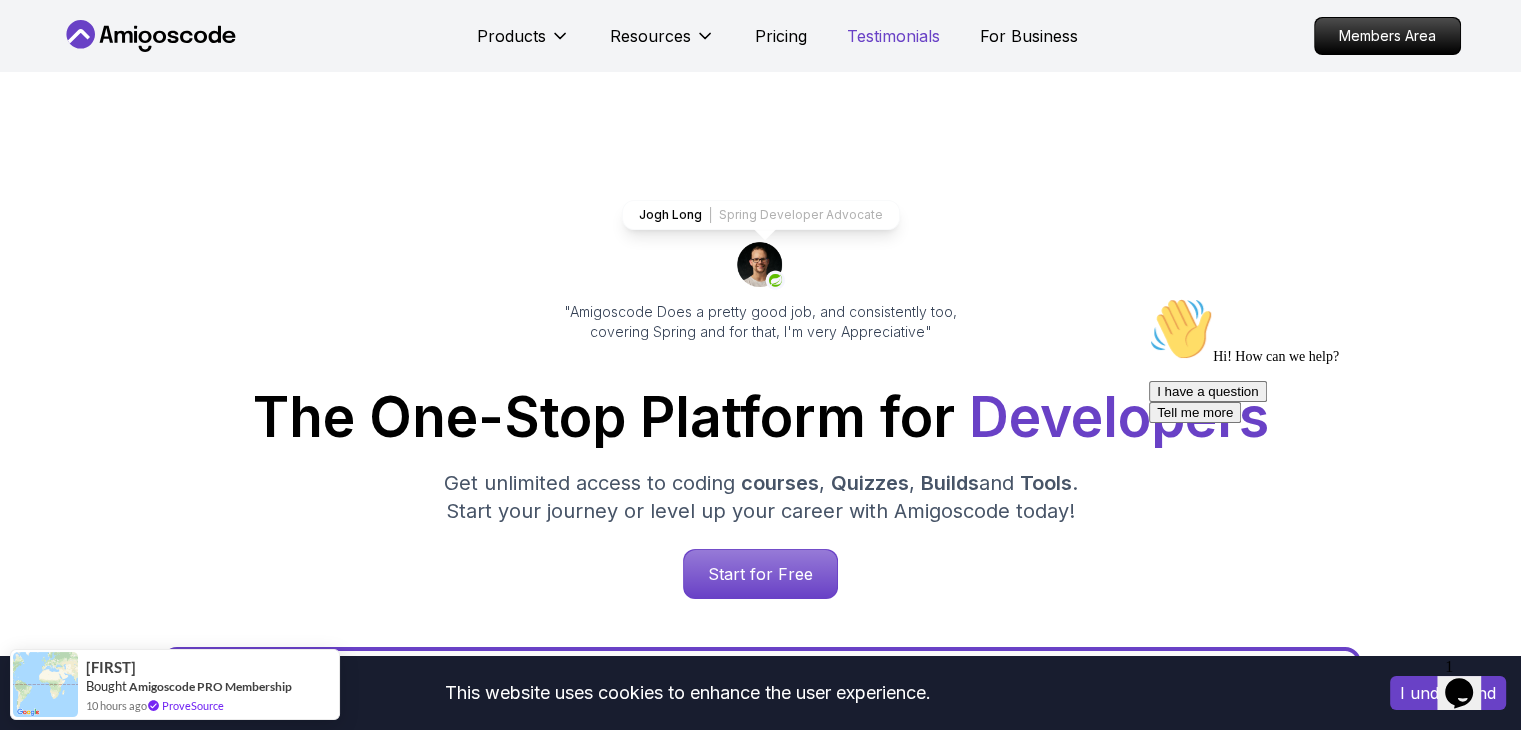 click on "Testimonials" at bounding box center (893, 36) 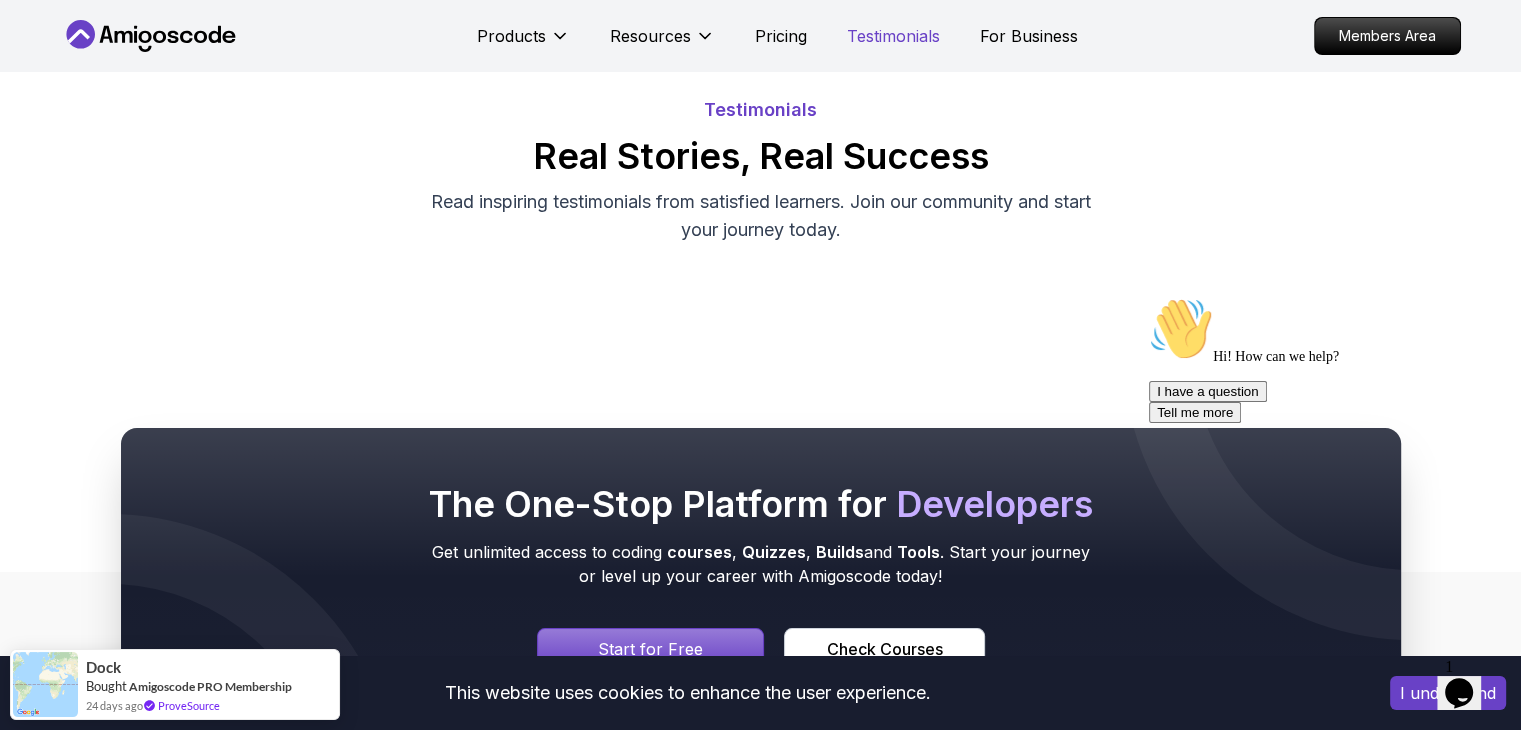 scroll, scrollTop: 60, scrollLeft: 0, axis: vertical 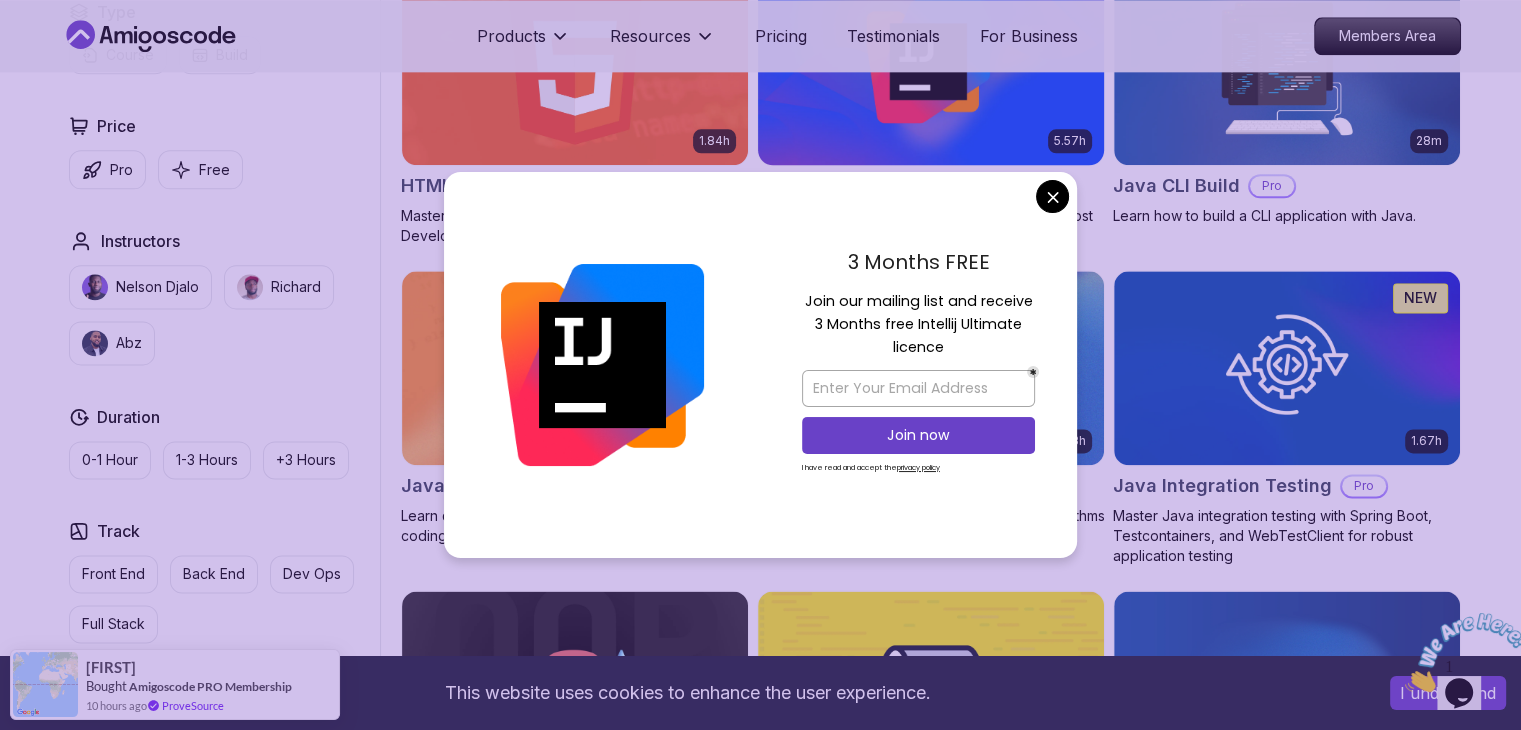 click on "This website uses cookies to enhance the user experience. I understand Products Resources Pricing Testimonials For Business Members Area Products Resources Pricing Testimonials For Business Members Area All Courses Learn Java, Spring Boot, DevOps & More with Amigoscode Premium Courses Master in-demand skills like Java, Spring Boot, DevOps, React, and more through hands-on, expert-led courses. Advance your software development career with real-world projects and practical learning. Filters Filters Type Course Build Price Pro Free Instructors Nelson Djalo Richard Abz Duration 0-1 Hour 1-3 Hours +3 Hours Track Front End Back End Dev Ops Full Stack Level Junior Mid-level Senior 6.00h Linux Fundamentals Pro Learn the fundamentals of Linux and how to use the command line 5.18h Advanced Spring Boot Pro Dive deep into Spring Boot with our advanced course, designed to take your skills from intermediate to expert level. 3.30h Building APIs with Spring Boot Pro 1.67h NEW Spring Boot for Beginners 6.65h NEW Pro 2.41h Pro" at bounding box center (760, 839) 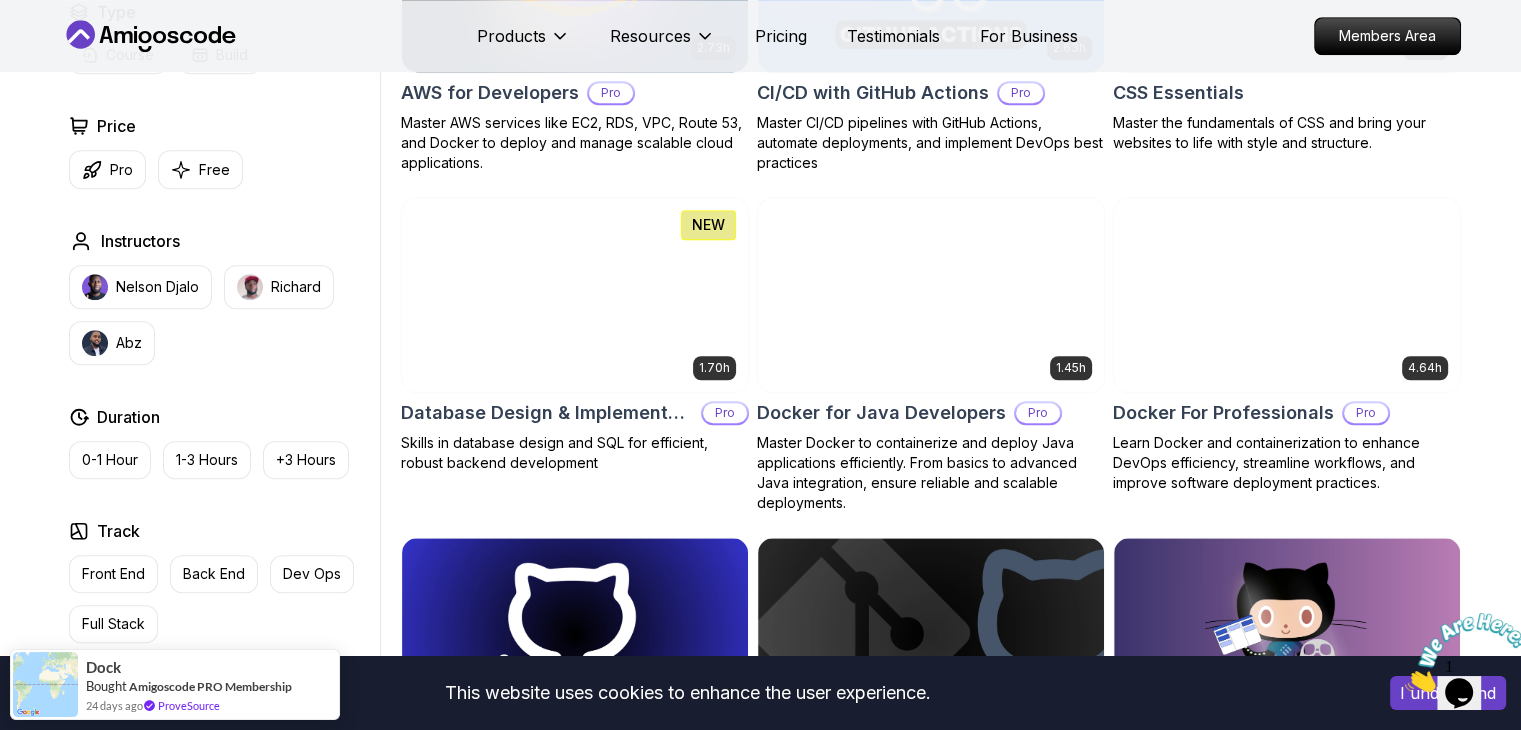 scroll, scrollTop: 1584, scrollLeft: 0, axis: vertical 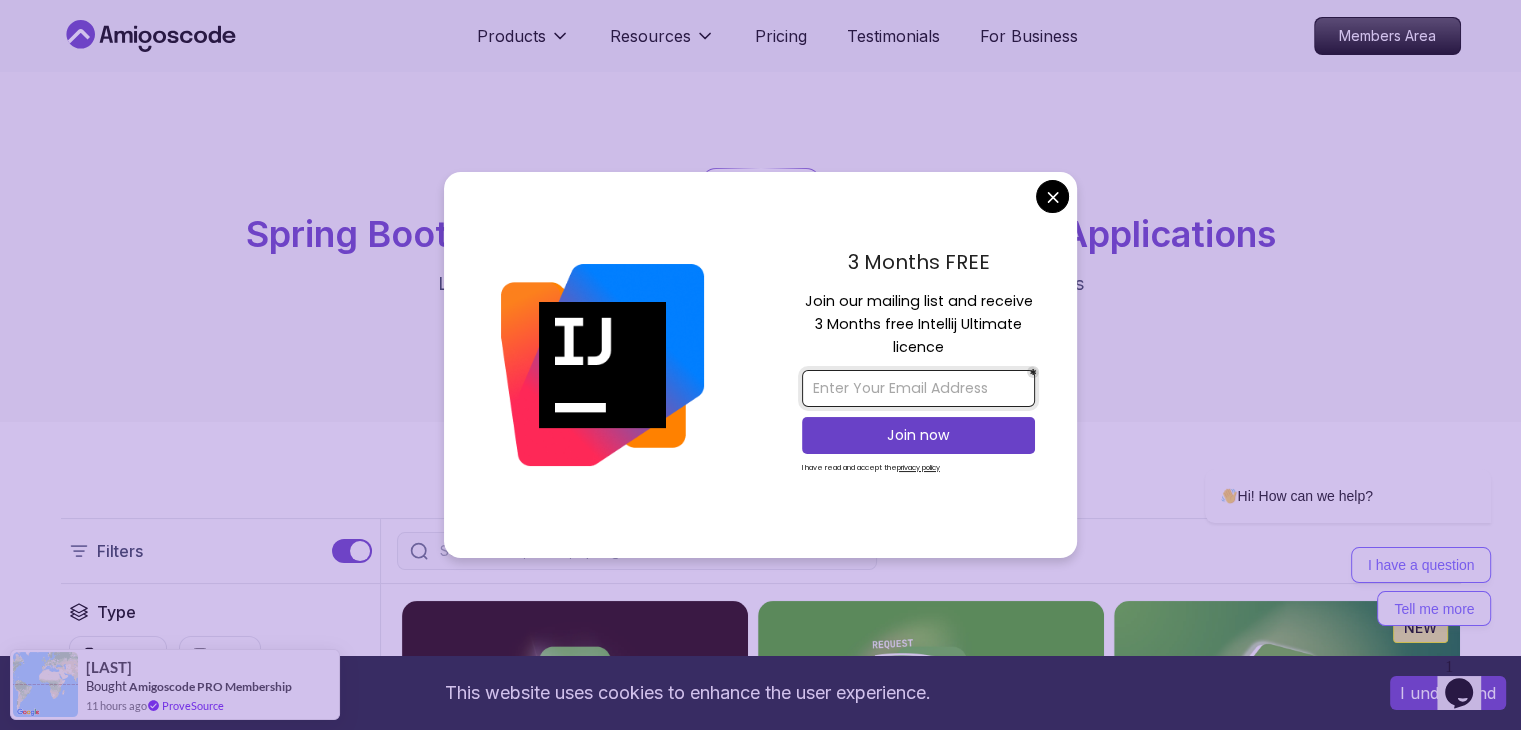 click at bounding box center [918, 388] 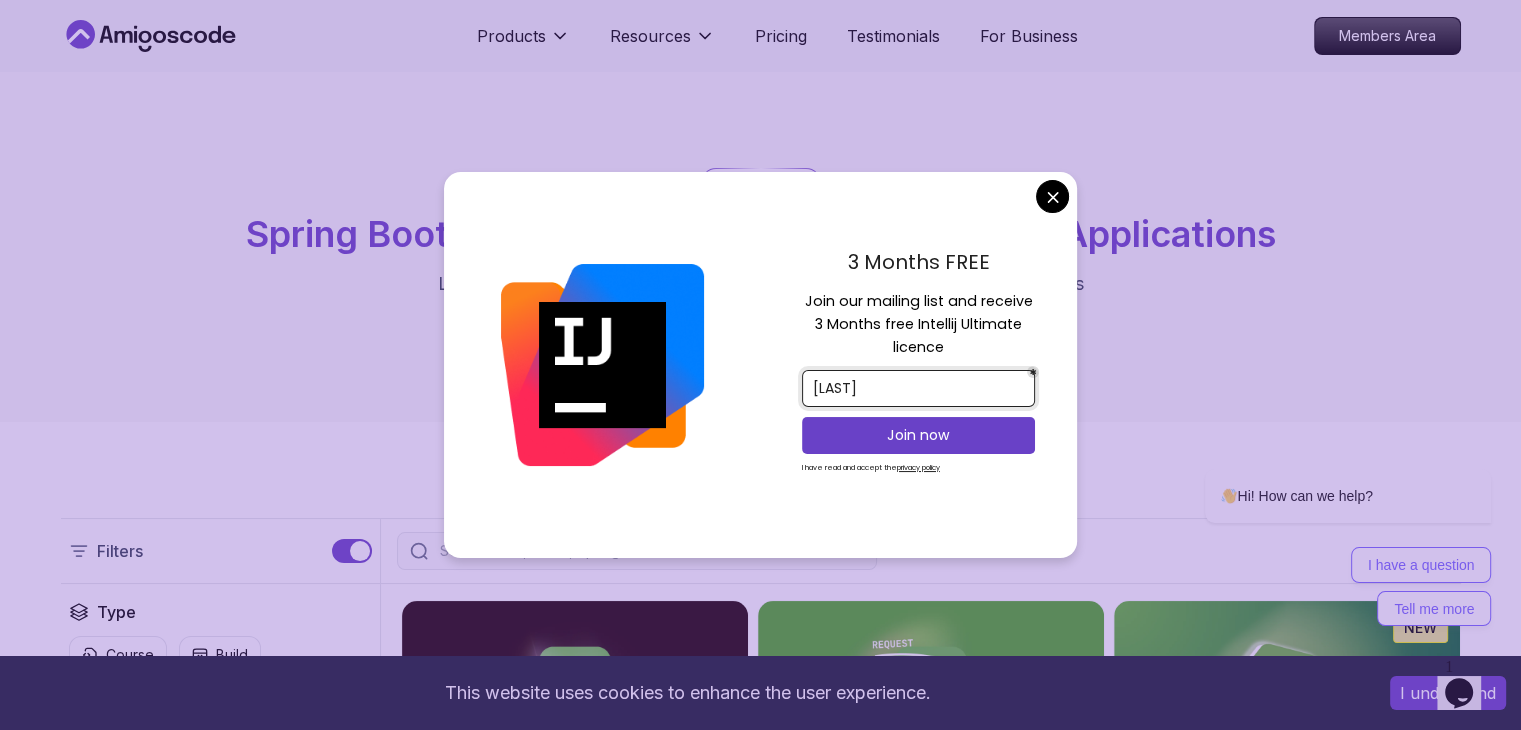 type on "patilsainath562@gmail.com" 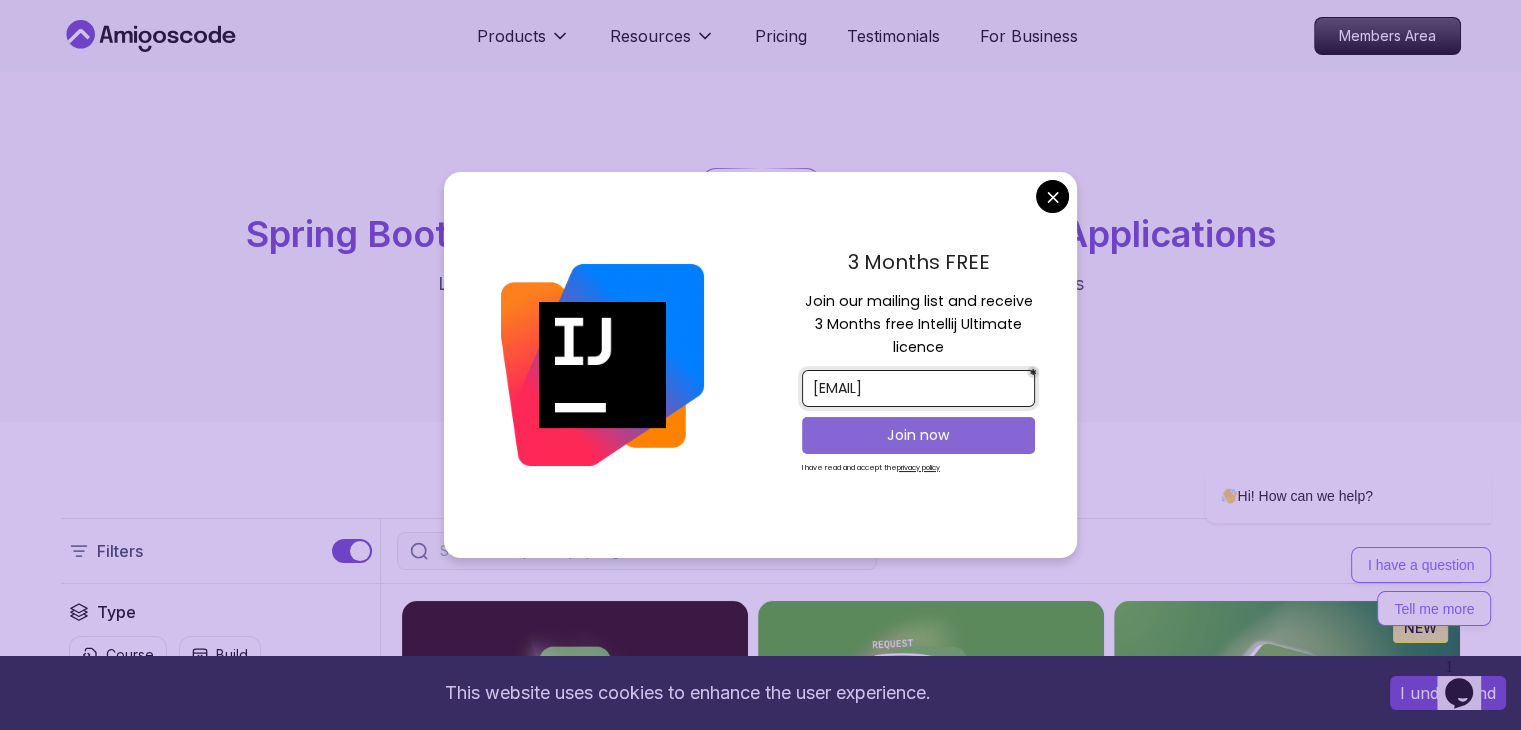 click on "Join now" at bounding box center (918, 435) 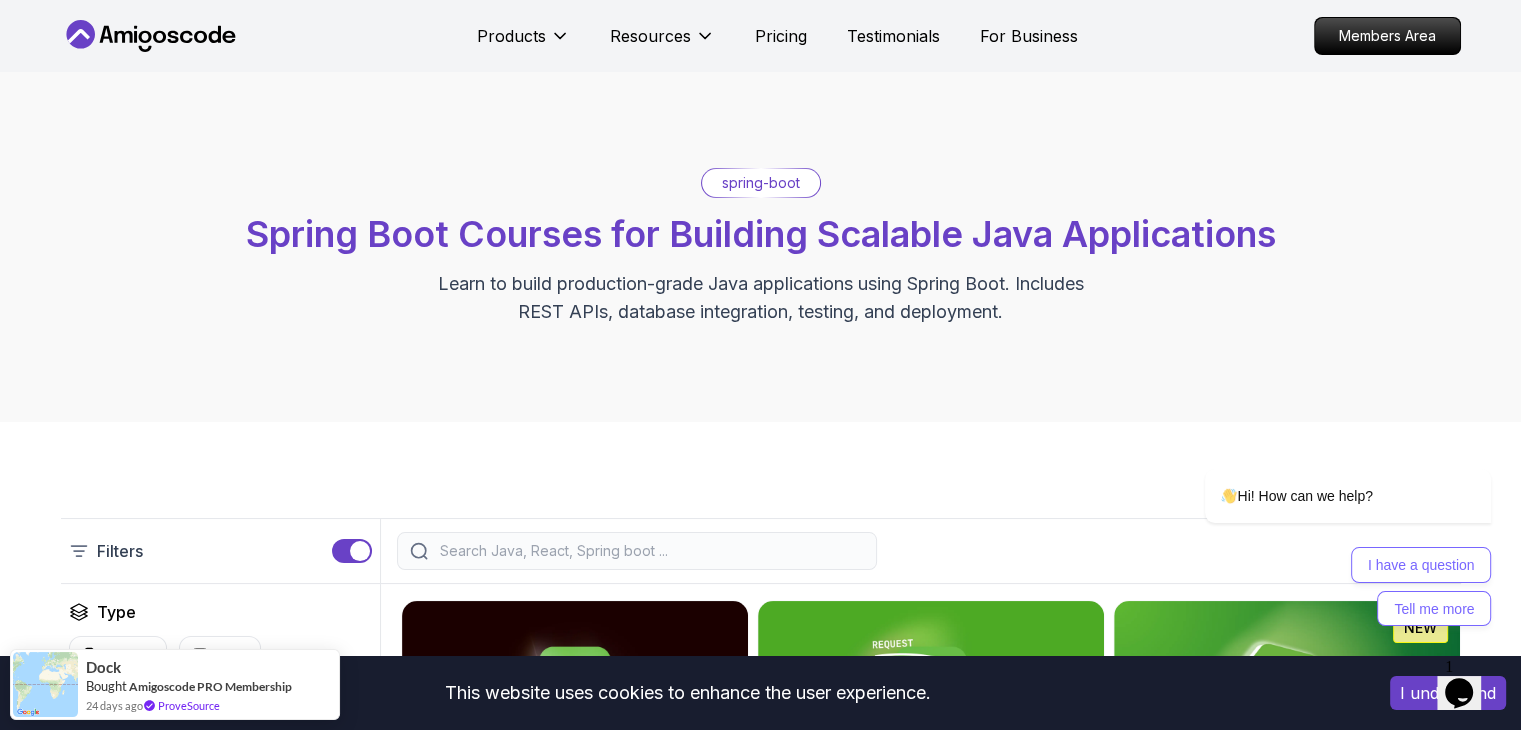 click on "This website uses cookies to enhance the user experience. I understand Products Resources Pricing Testimonials For Business Members Area Products Resources Pricing Testimonials For Business Members Area spring-boot Spring Boot Courses for Building Scalable Java Applications Learn to build production-grade Java applications using Spring Boot. Includes REST APIs, database integration, testing, and deployment. Filters Filters Type Course Build Price Pro Free Instructors Nelson Djalo Richard Abz Duration 0-1 Hour 1-3 Hours +3 Hours Track Front End Back End Dev Ops Full Stack Level Junior Mid-level Senior 5.18h Advanced Spring Boot Pro Dive deep into Spring Boot with our advanced course, designed to take your skills from intermediate to expert level. 3.30h Building APIs with Spring Boot Pro Learn to build robust, scalable APIs with Spring Boot, mastering REST principles, JSON handling, and embedded server configuration. 1.67h NEW Spring Boot for Beginners 6.65h NEW Spring Data JPA Pro 2.73h JUST RELEASED Pro 1.45h" at bounding box center [760, 1633] 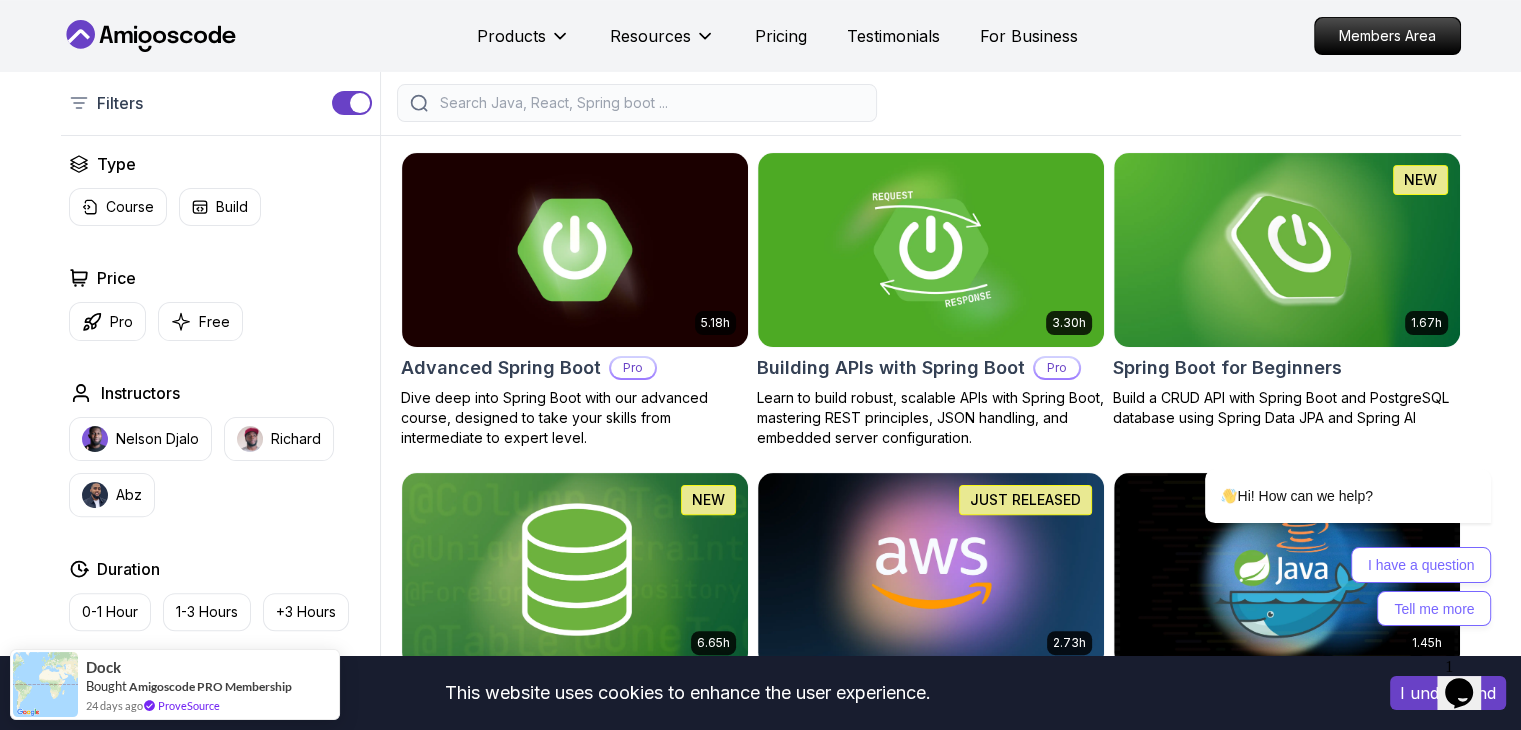 scroll, scrollTop: 448, scrollLeft: 0, axis: vertical 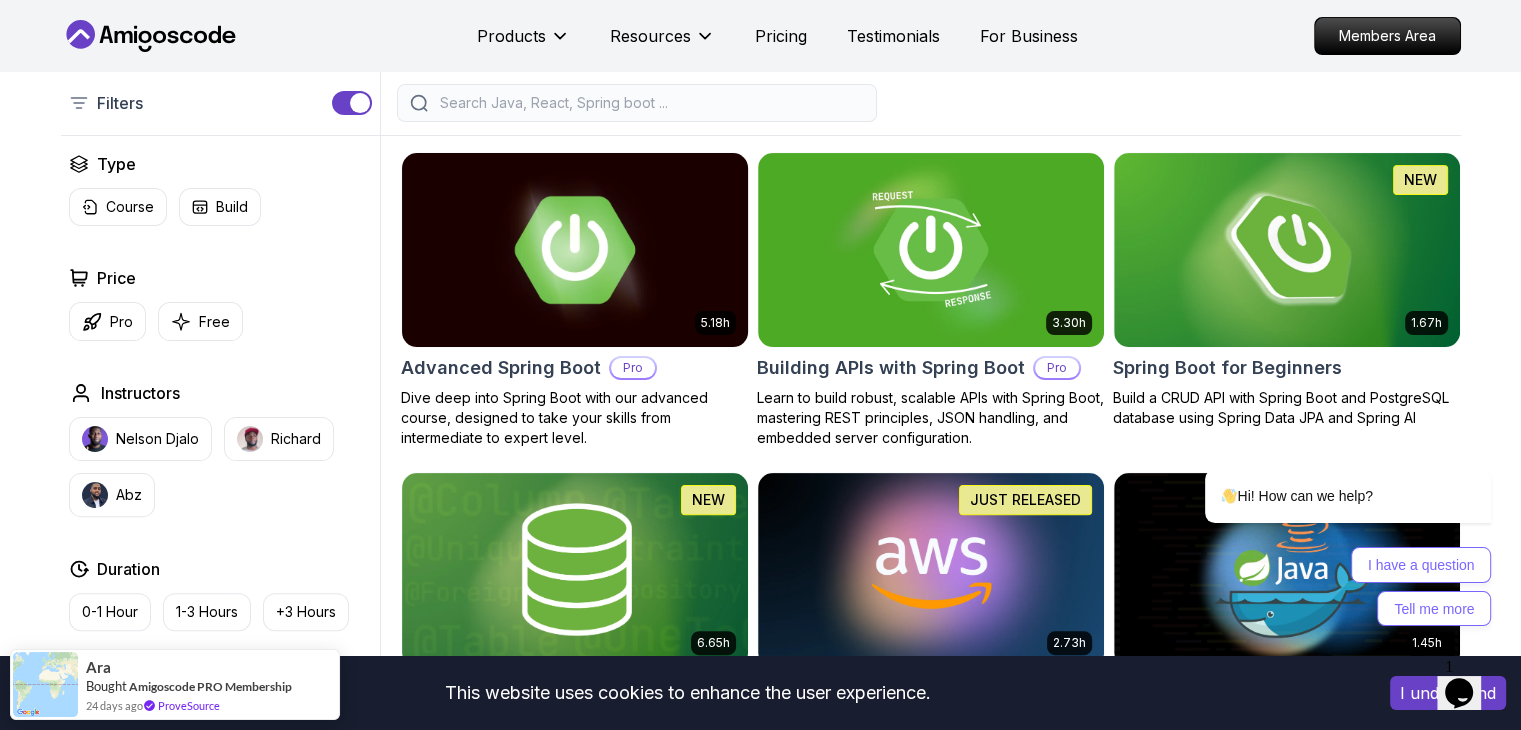 click on "Pro" at bounding box center [633, 368] 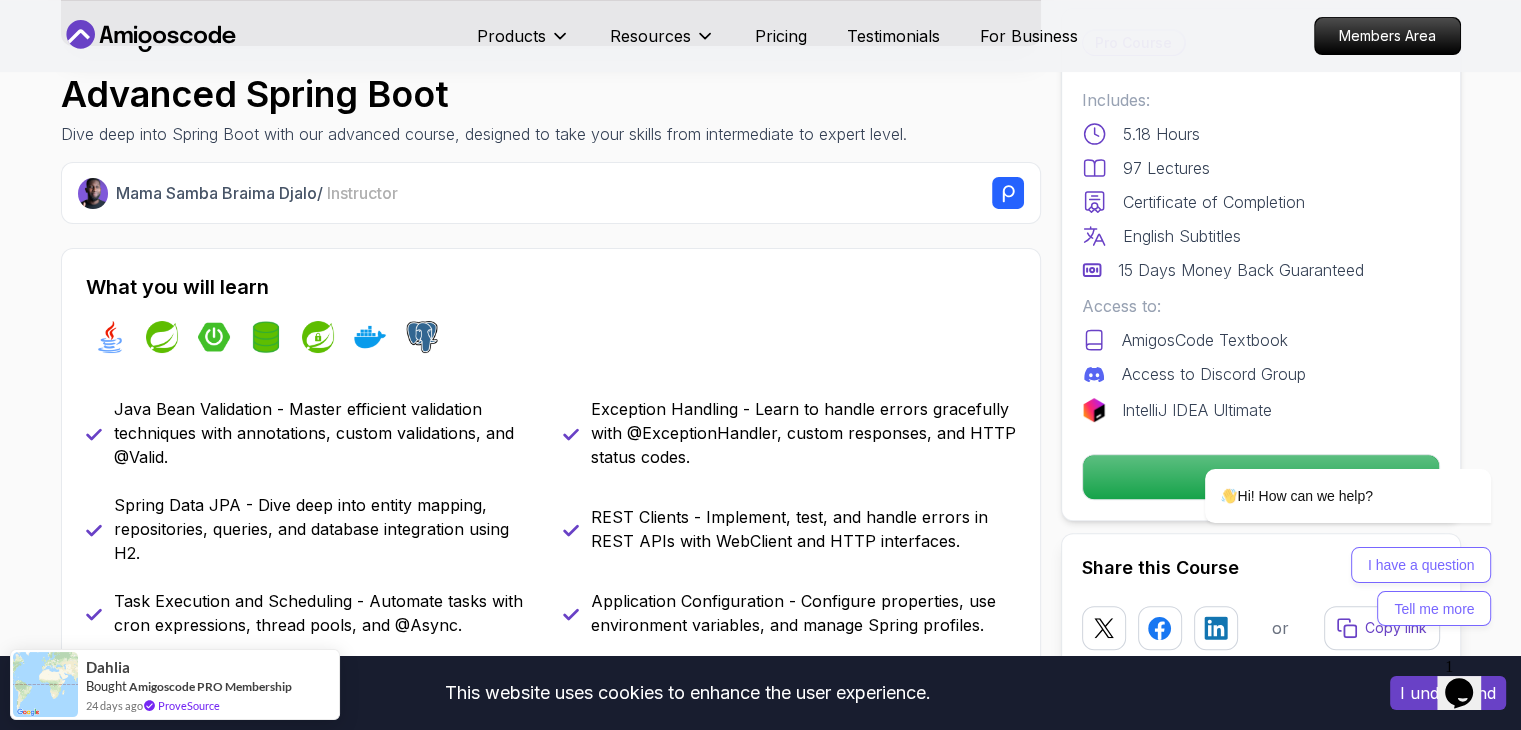scroll, scrollTop: 627, scrollLeft: 0, axis: vertical 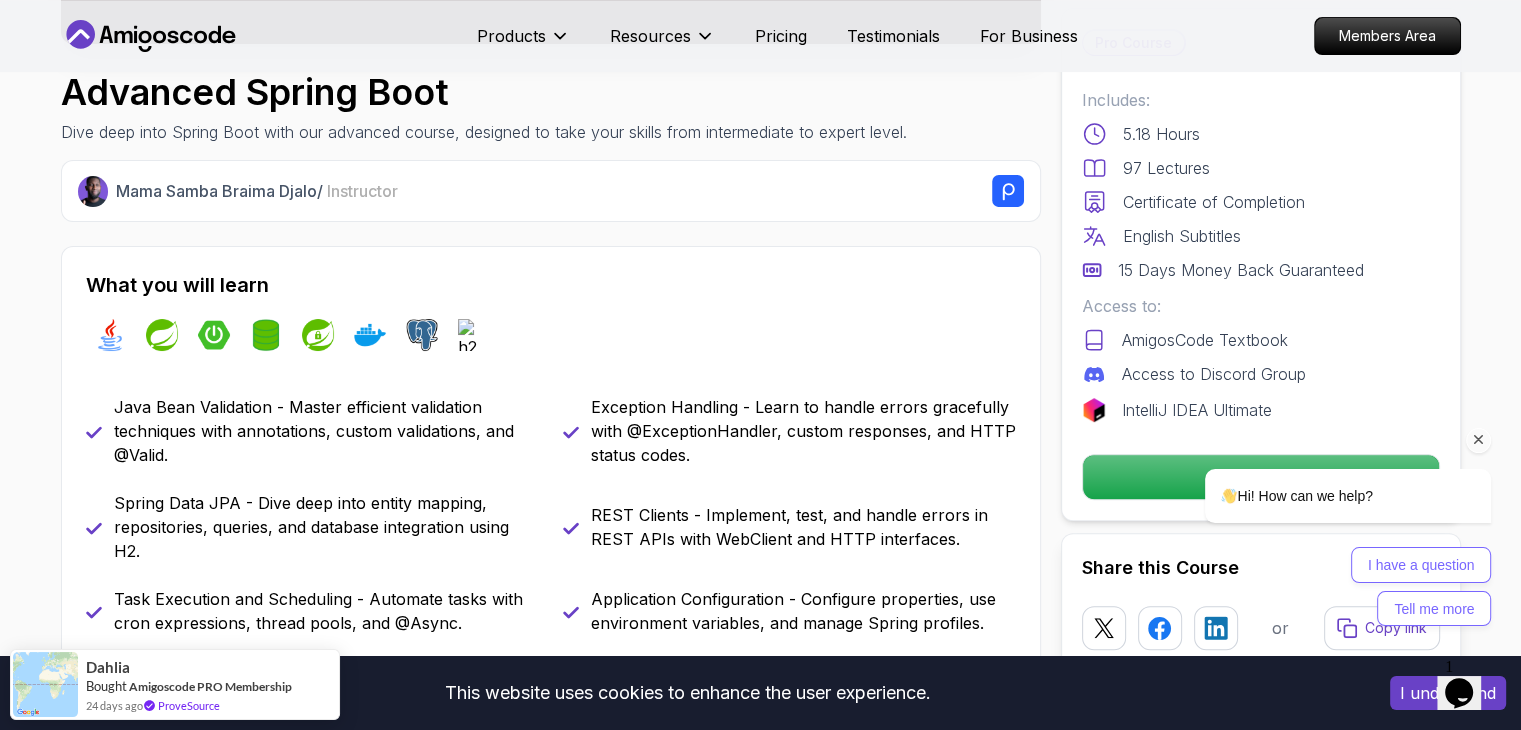 click at bounding box center [1479, 440] 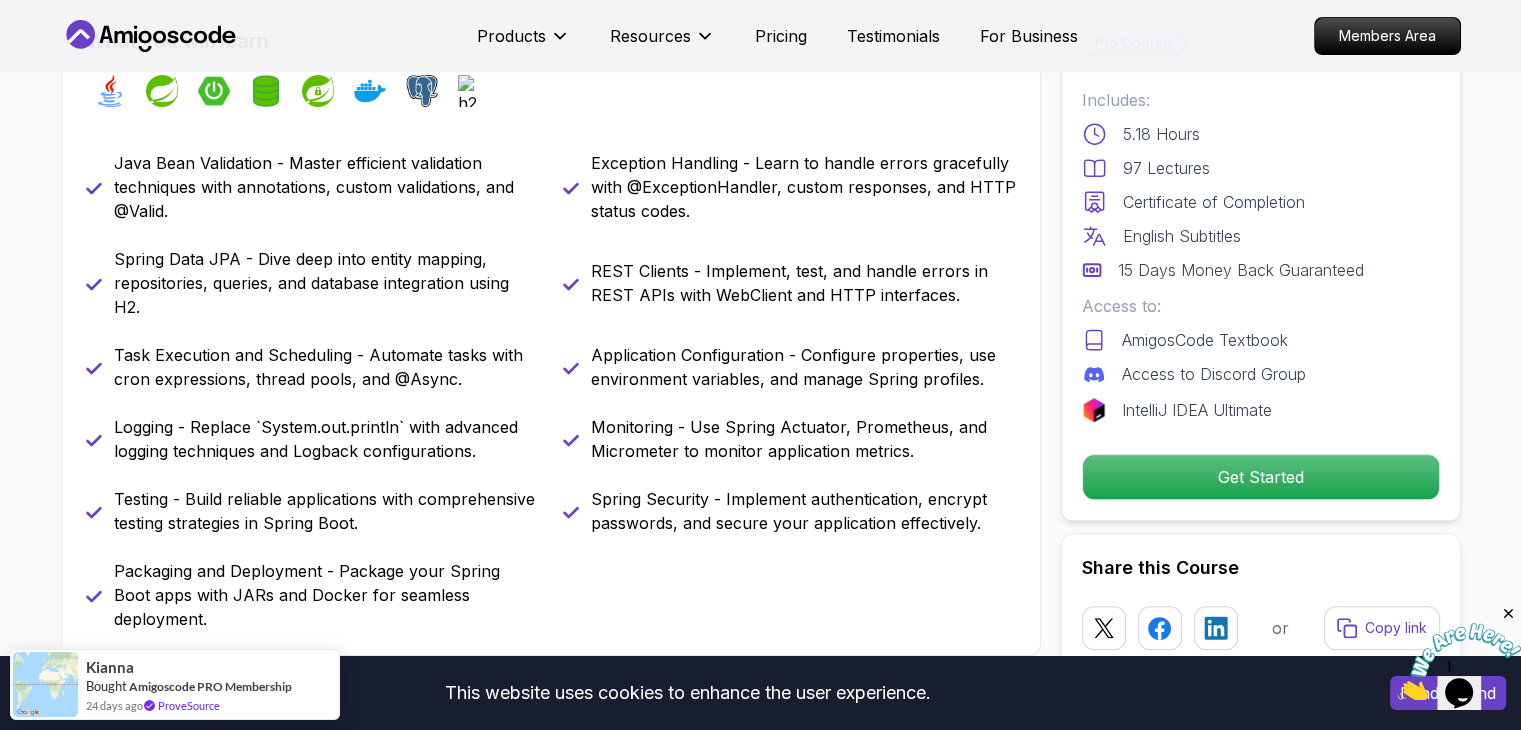 scroll, scrollTop: 787, scrollLeft: 0, axis: vertical 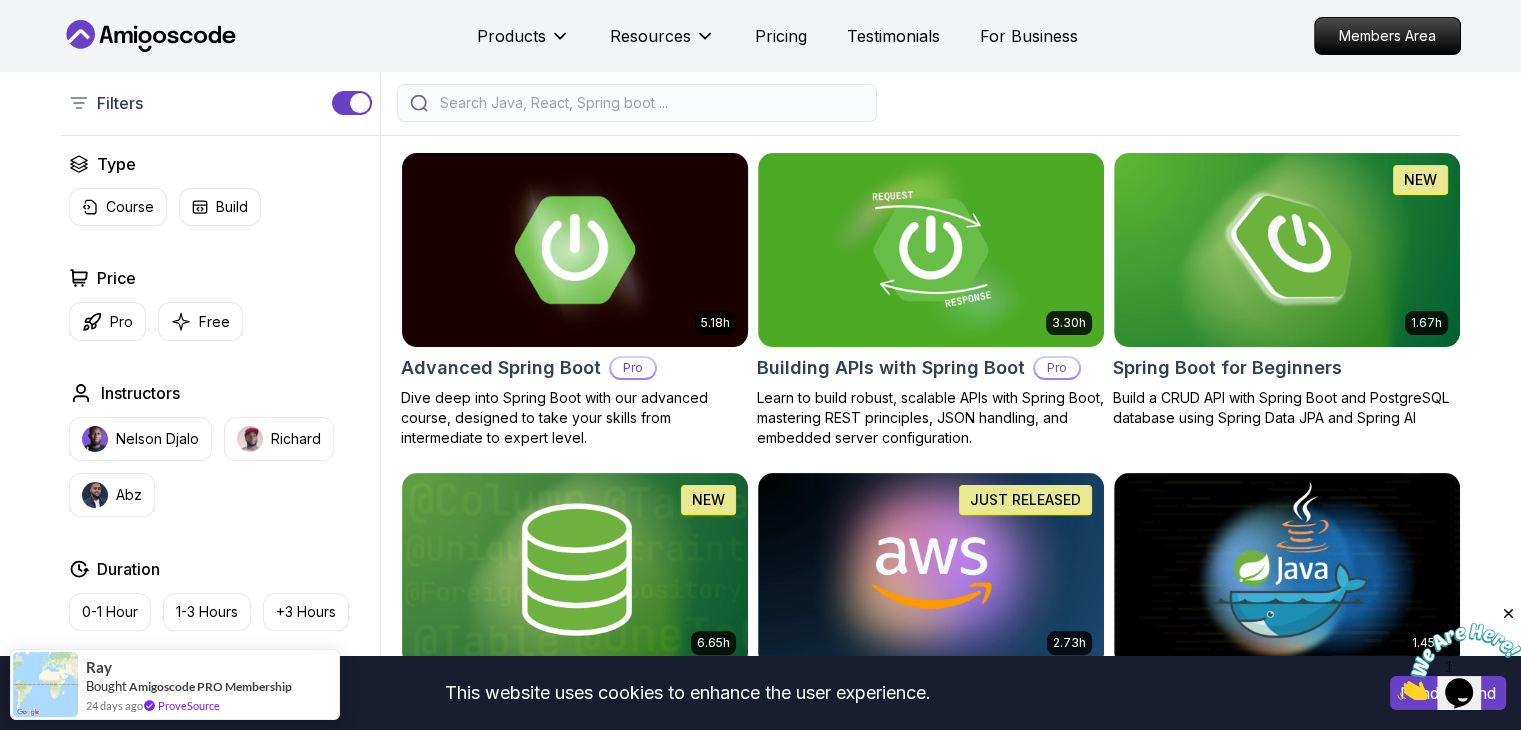click at bounding box center (574, 249) 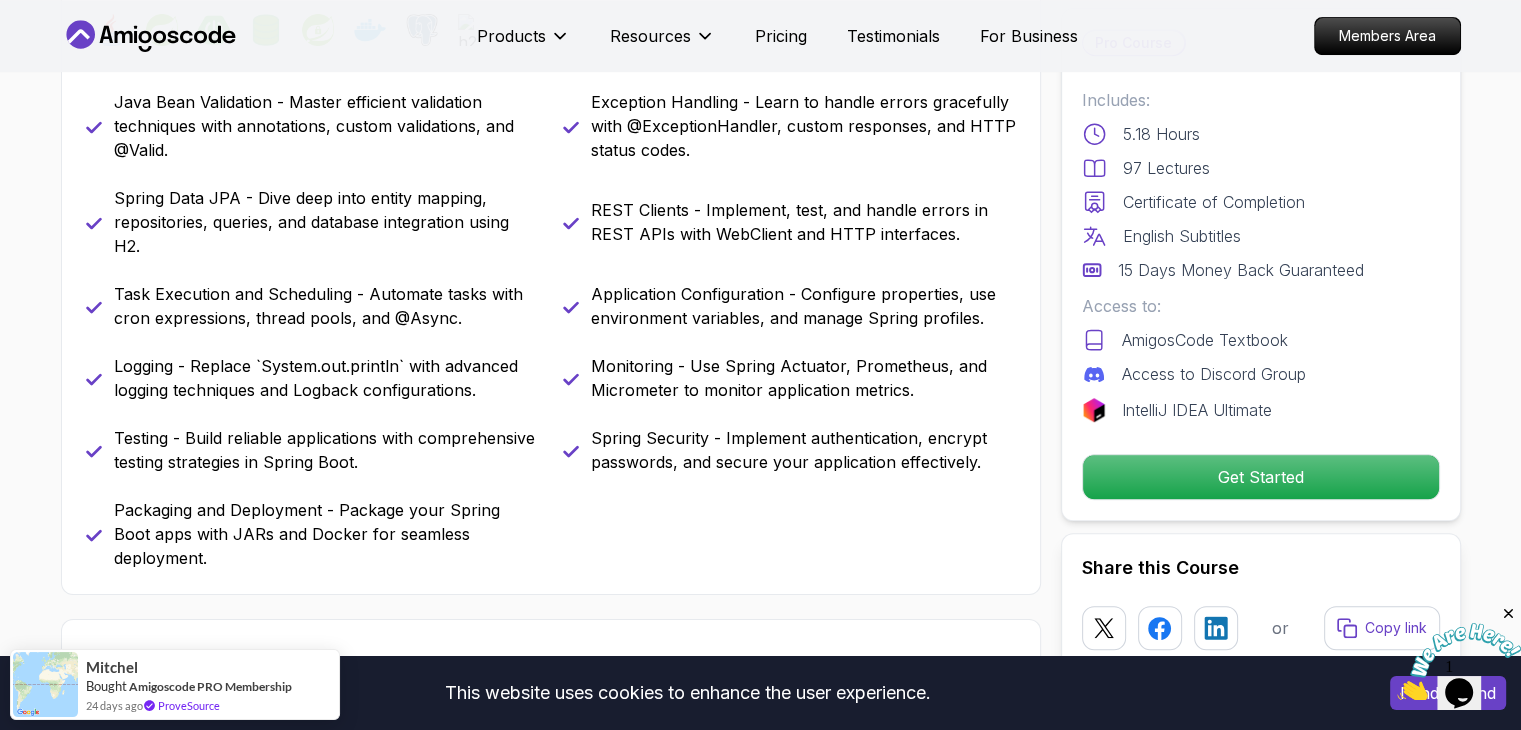 scroll, scrollTop: 932, scrollLeft: 0, axis: vertical 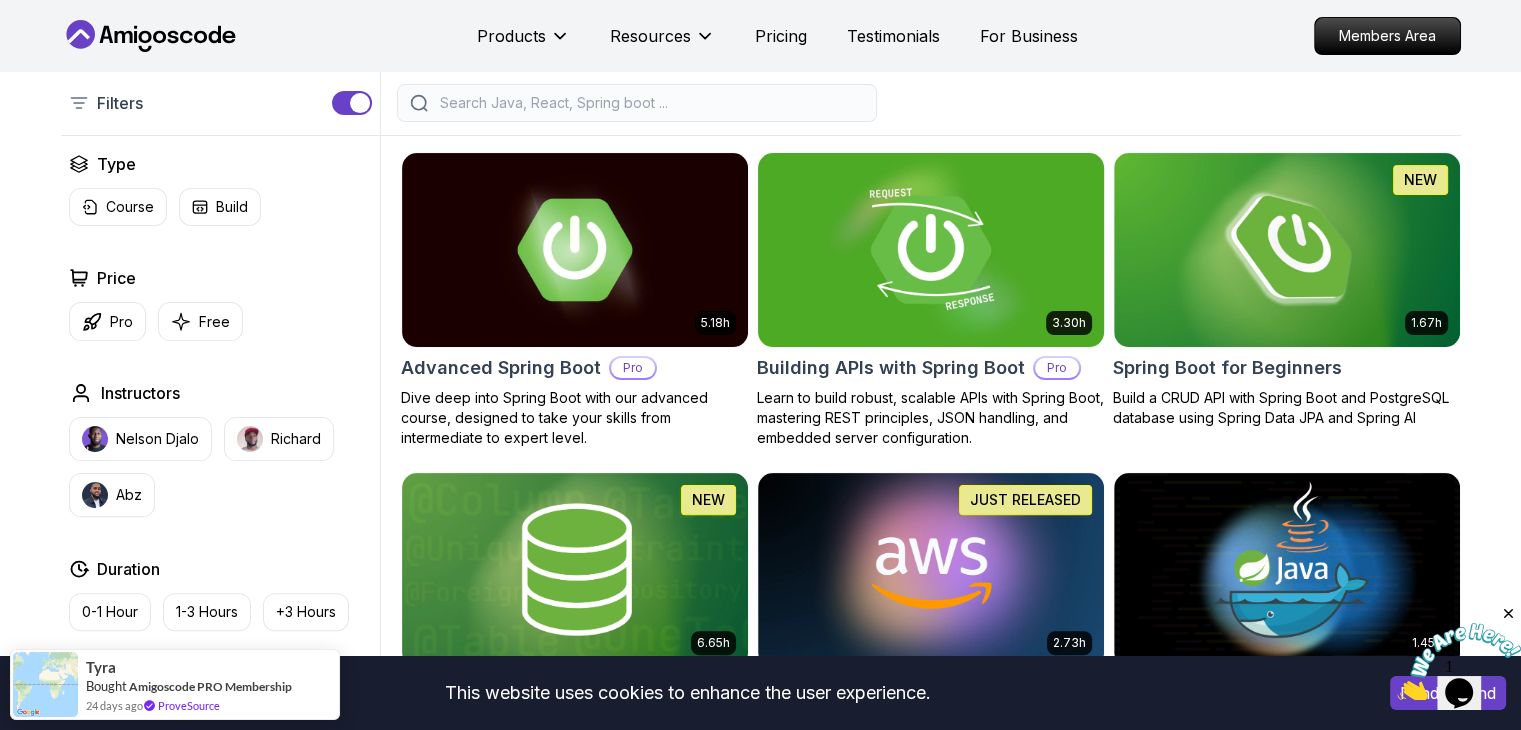 click at bounding box center (930, 249) 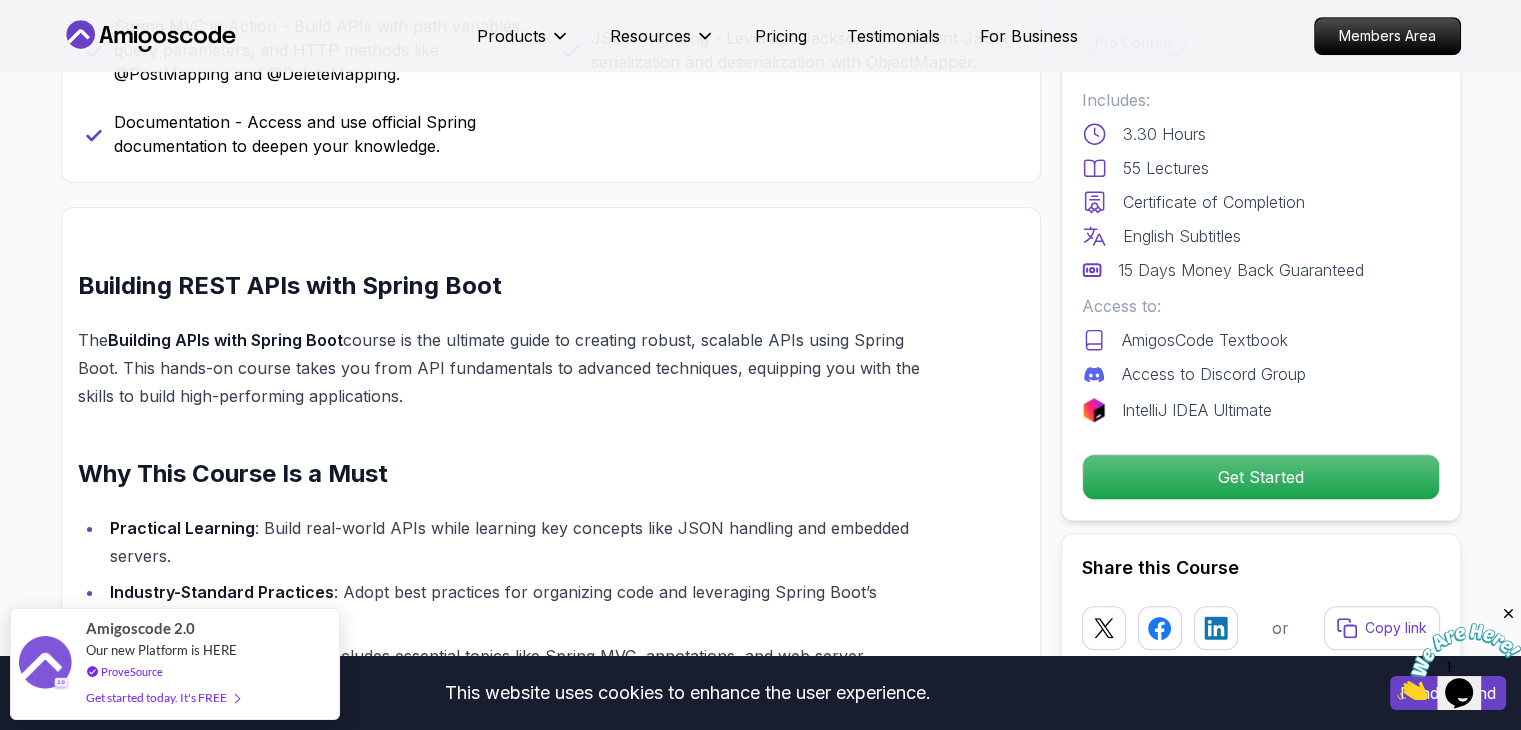 scroll, scrollTop: 1202, scrollLeft: 0, axis: vertical 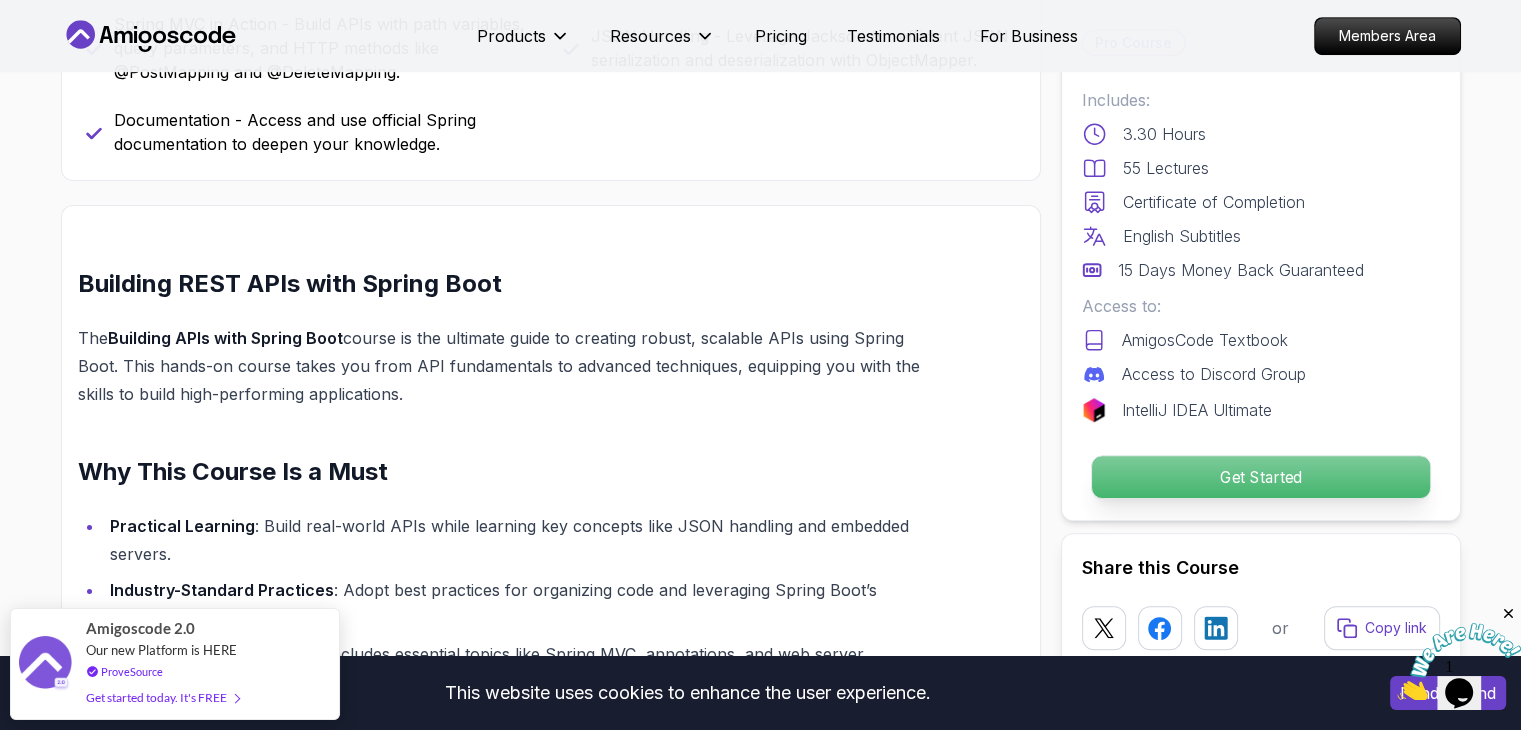 click on "Get Started" at bounding box center (1260, 477) 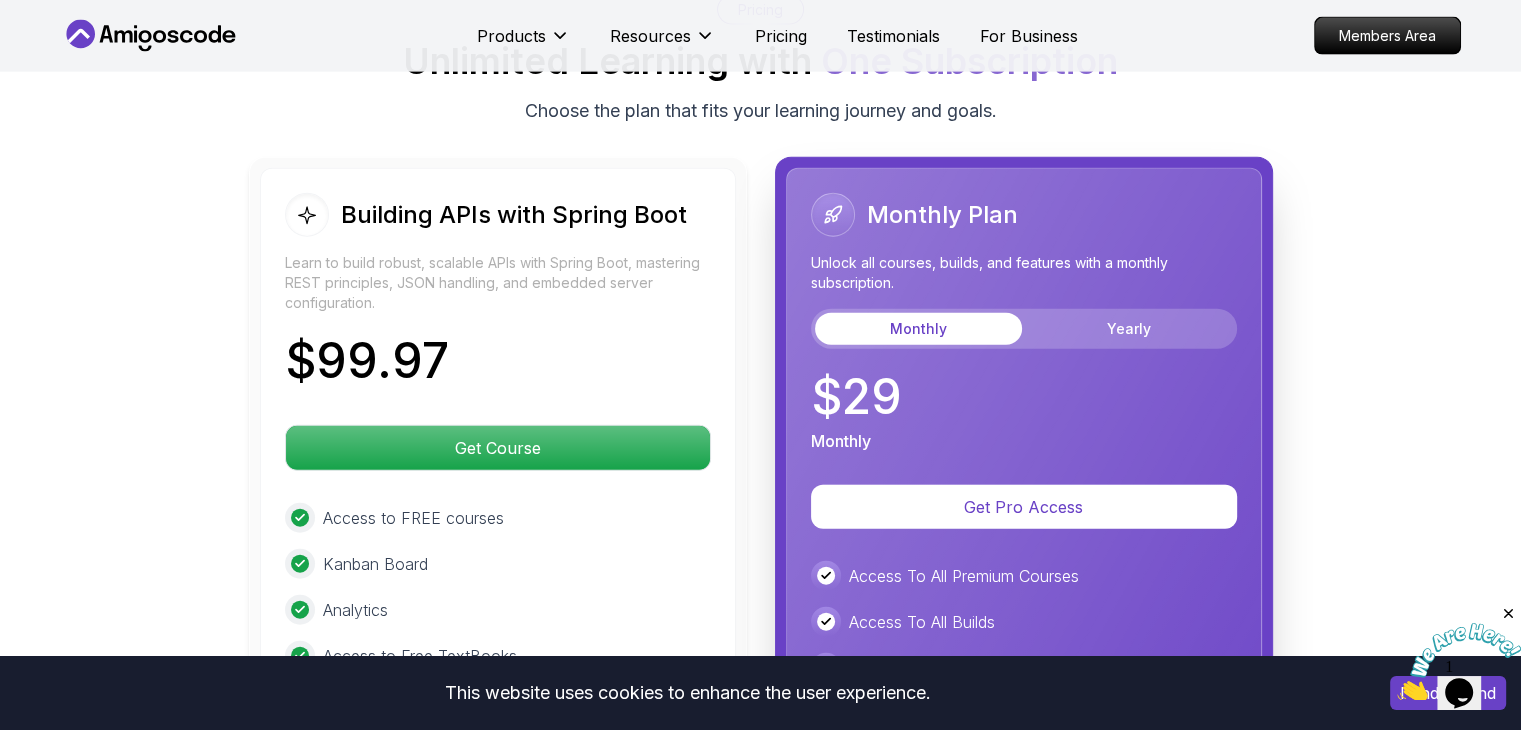 scroll, scrollTop: 4648, scrollLeft: 0, axis: vertical 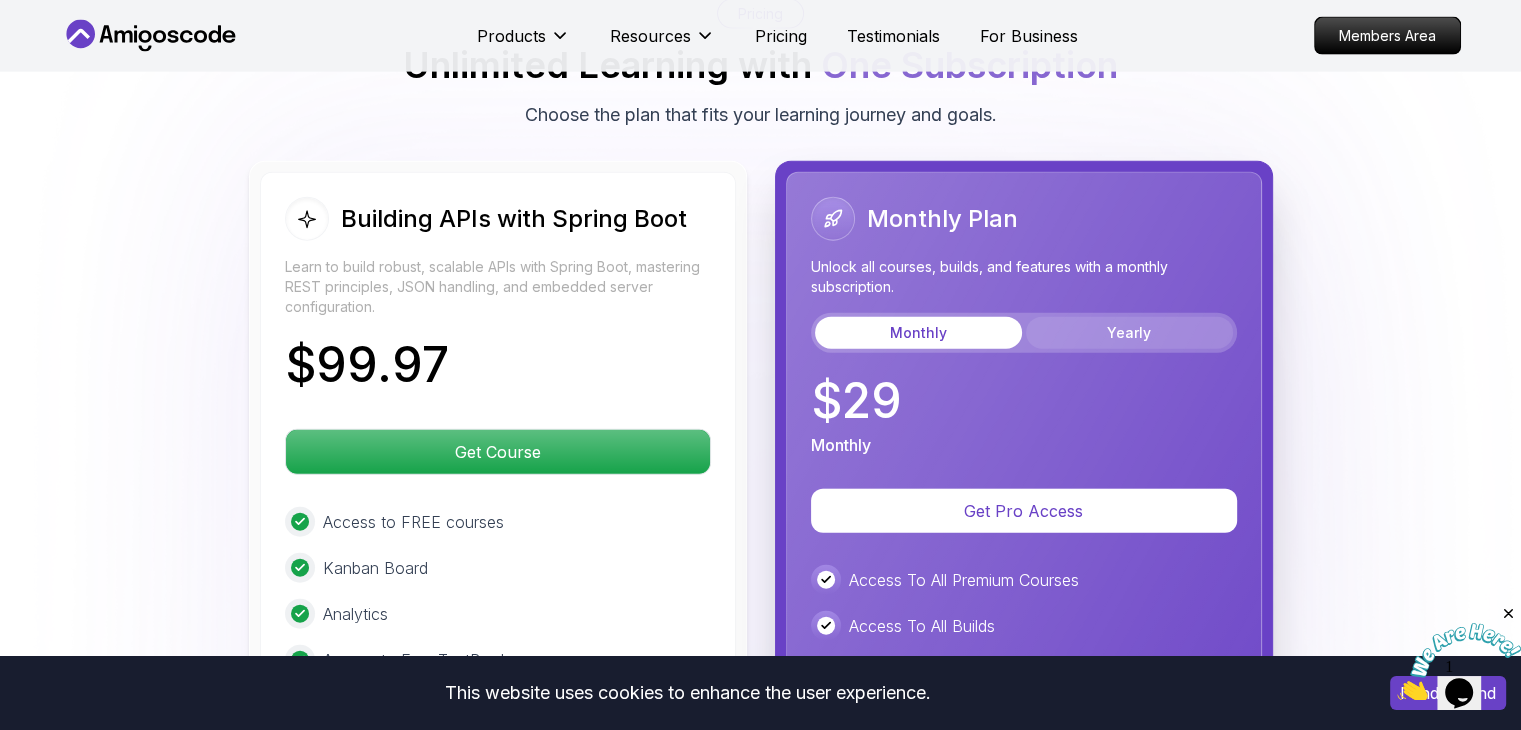 click on "Yearly" at bounding box center (1129, 333) 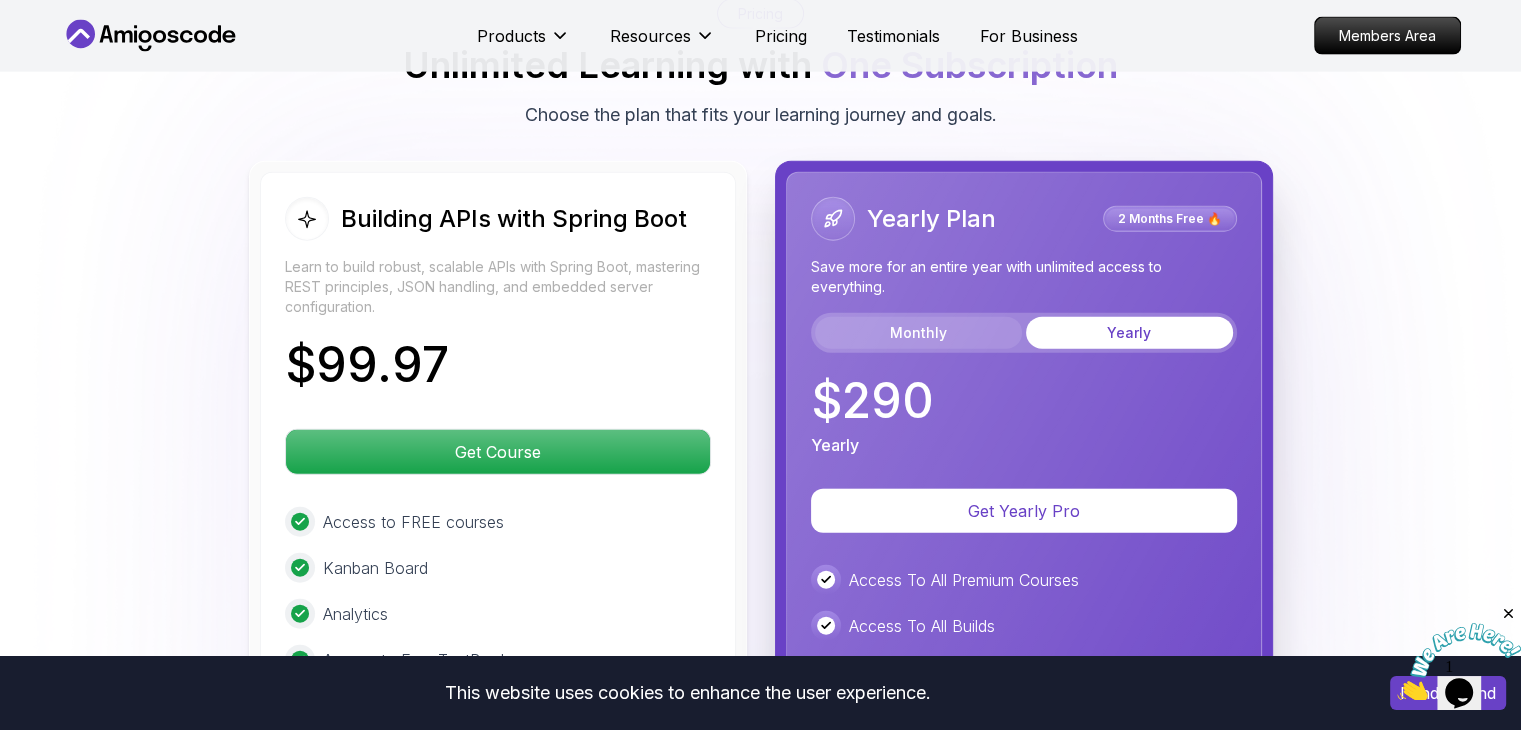 click on "Monthly" at bounding box center [918, 333] 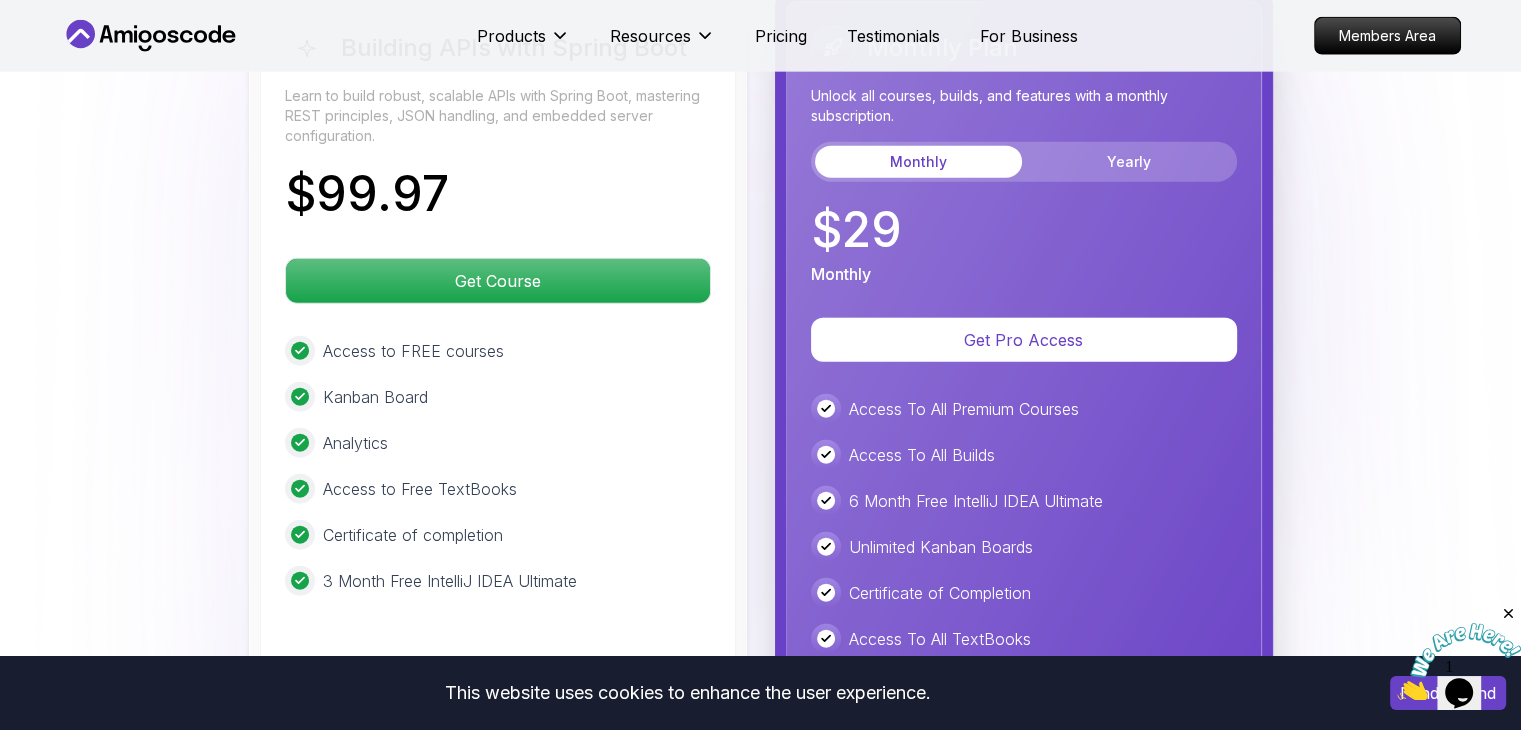 scroll, scrollTop: 4815, scrollLeft: 0, axis: vertical 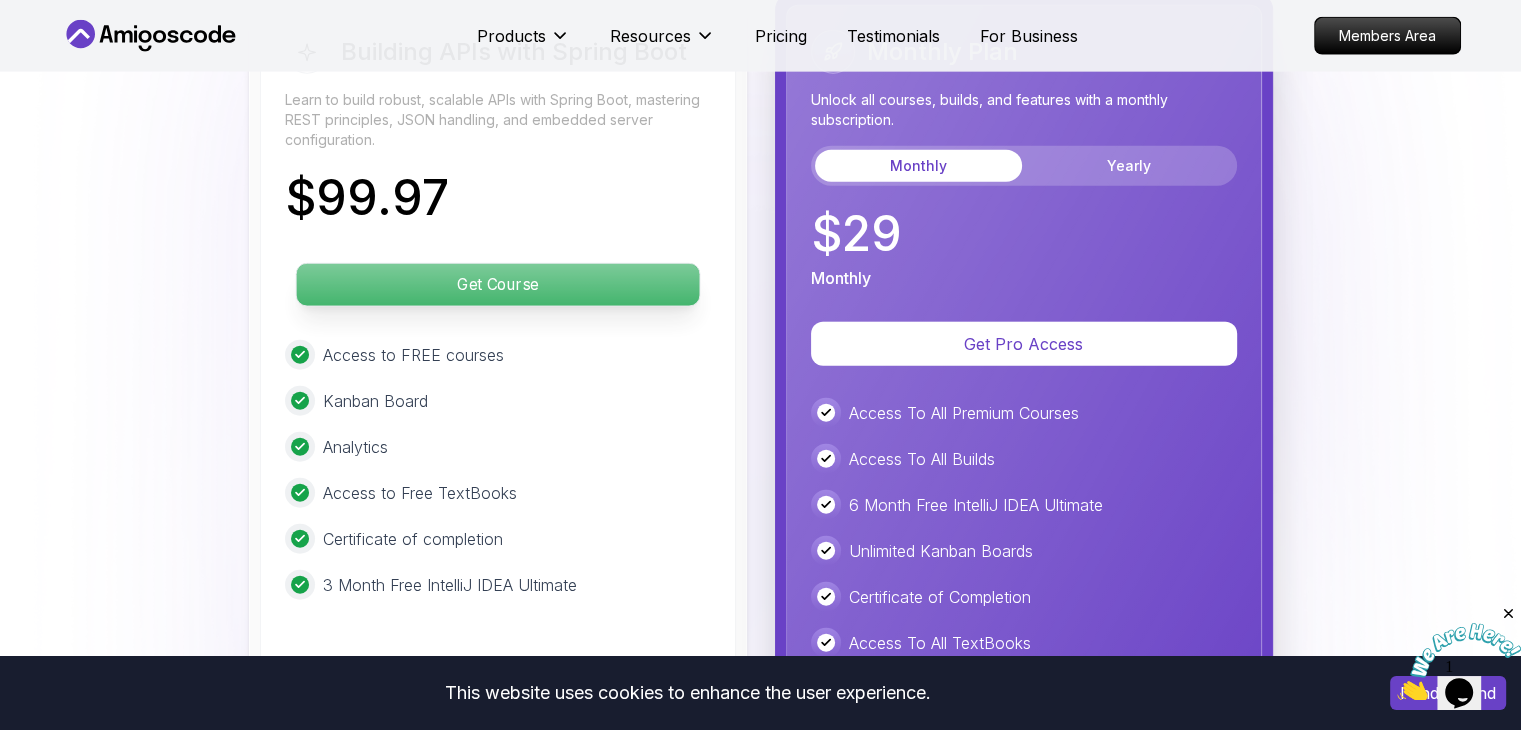 click on "Get Course" at bounding box center [497, 285] 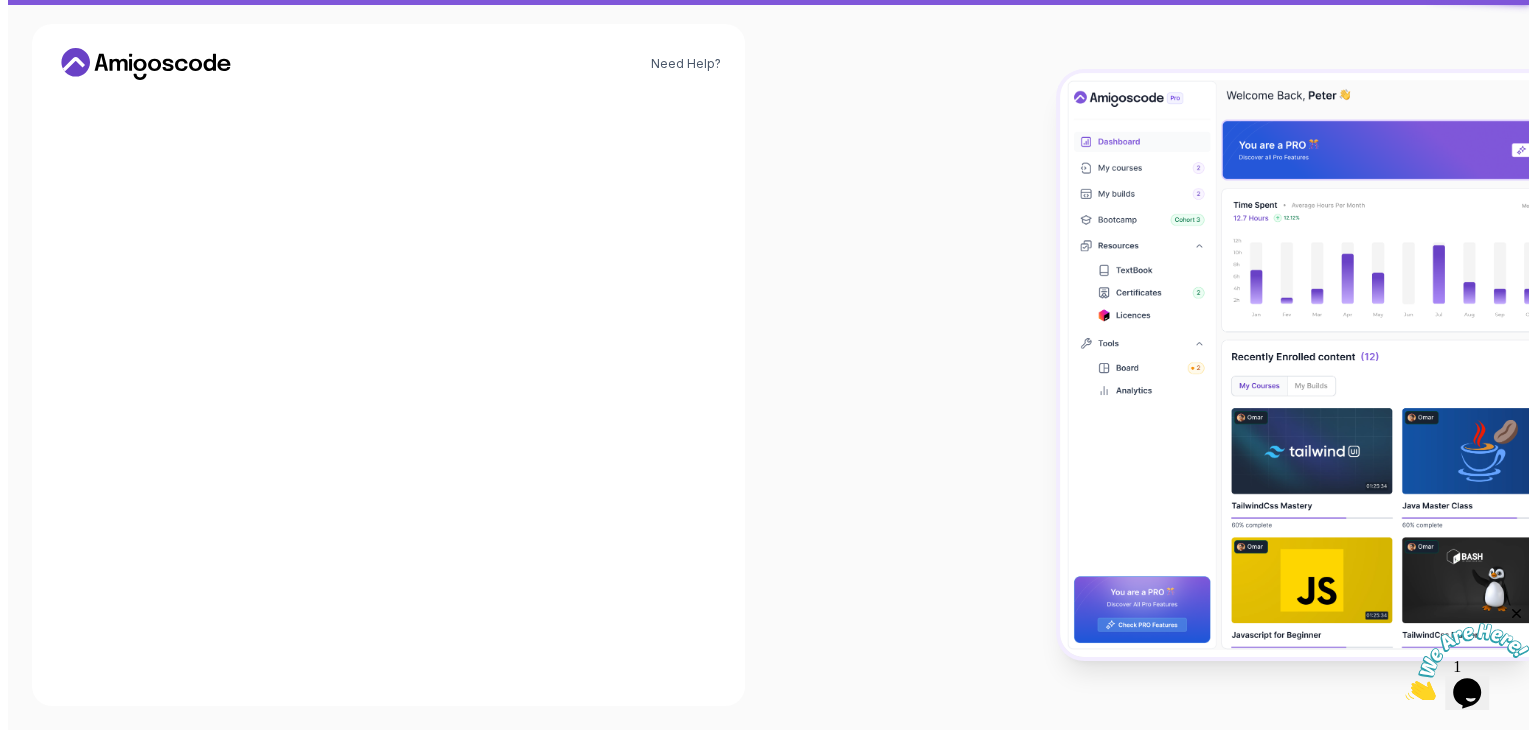 scroll, scrollTop: 0, scrollLeft: 0, axis: both 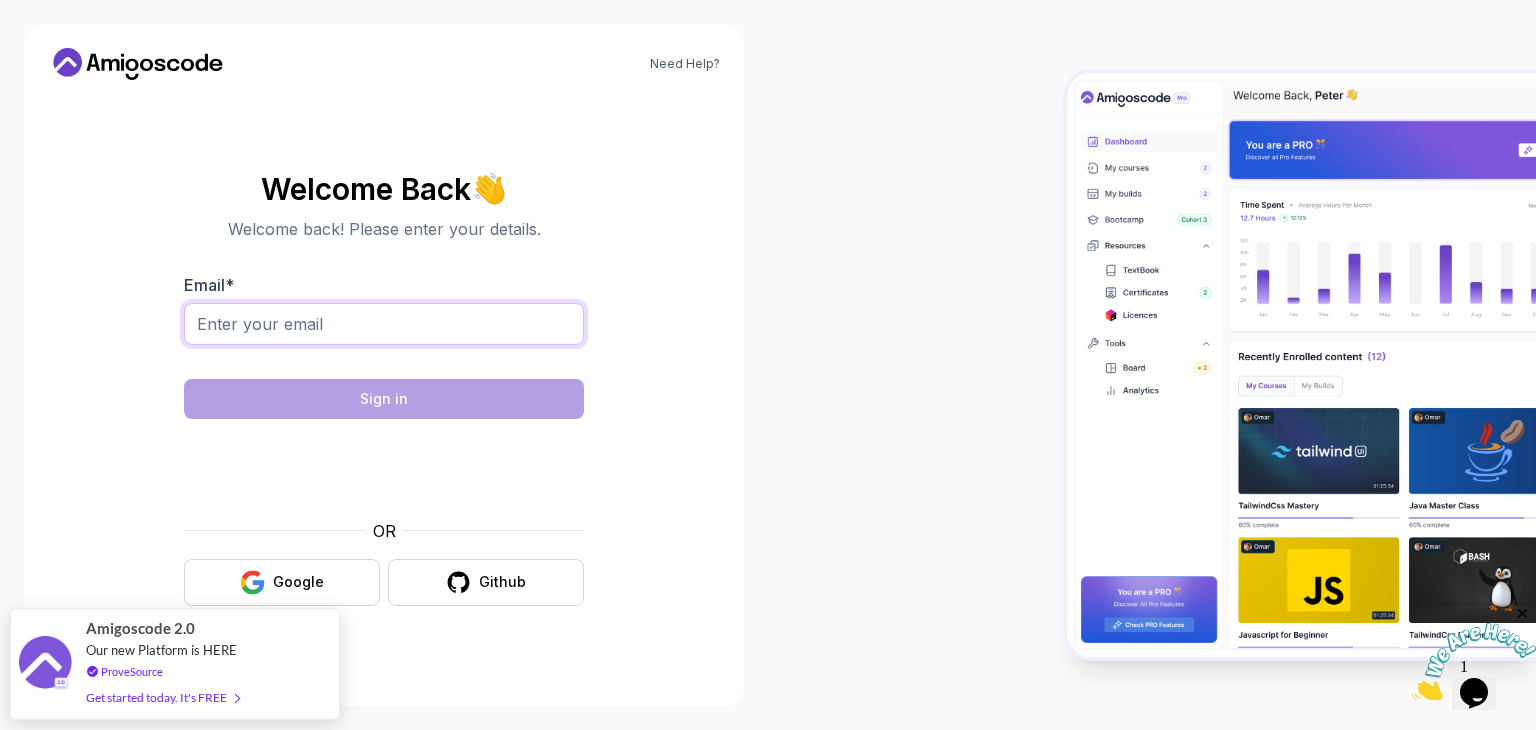 click on "Email *" at bounding box center [384, 324] 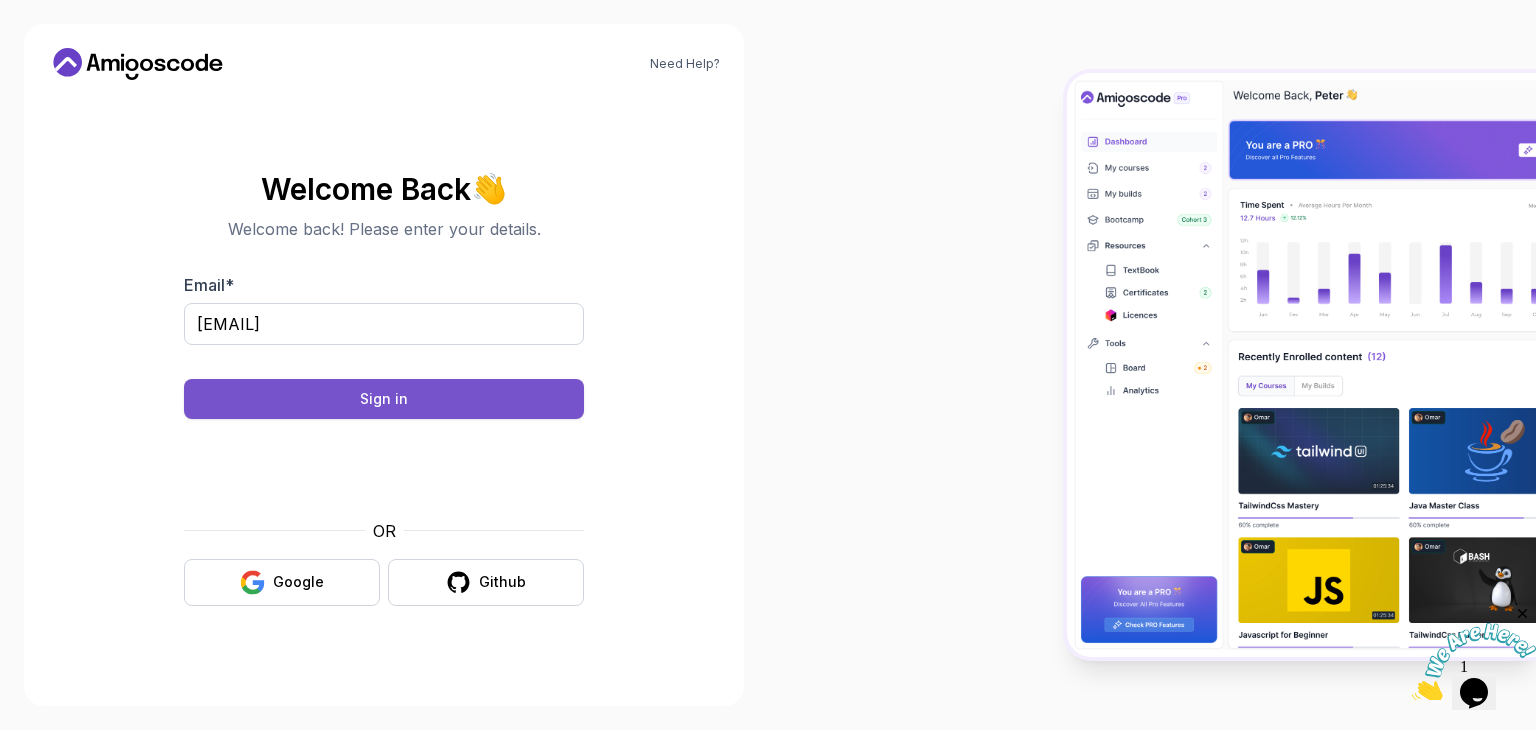 click on "Sign in" at bounding box center (384, 399) 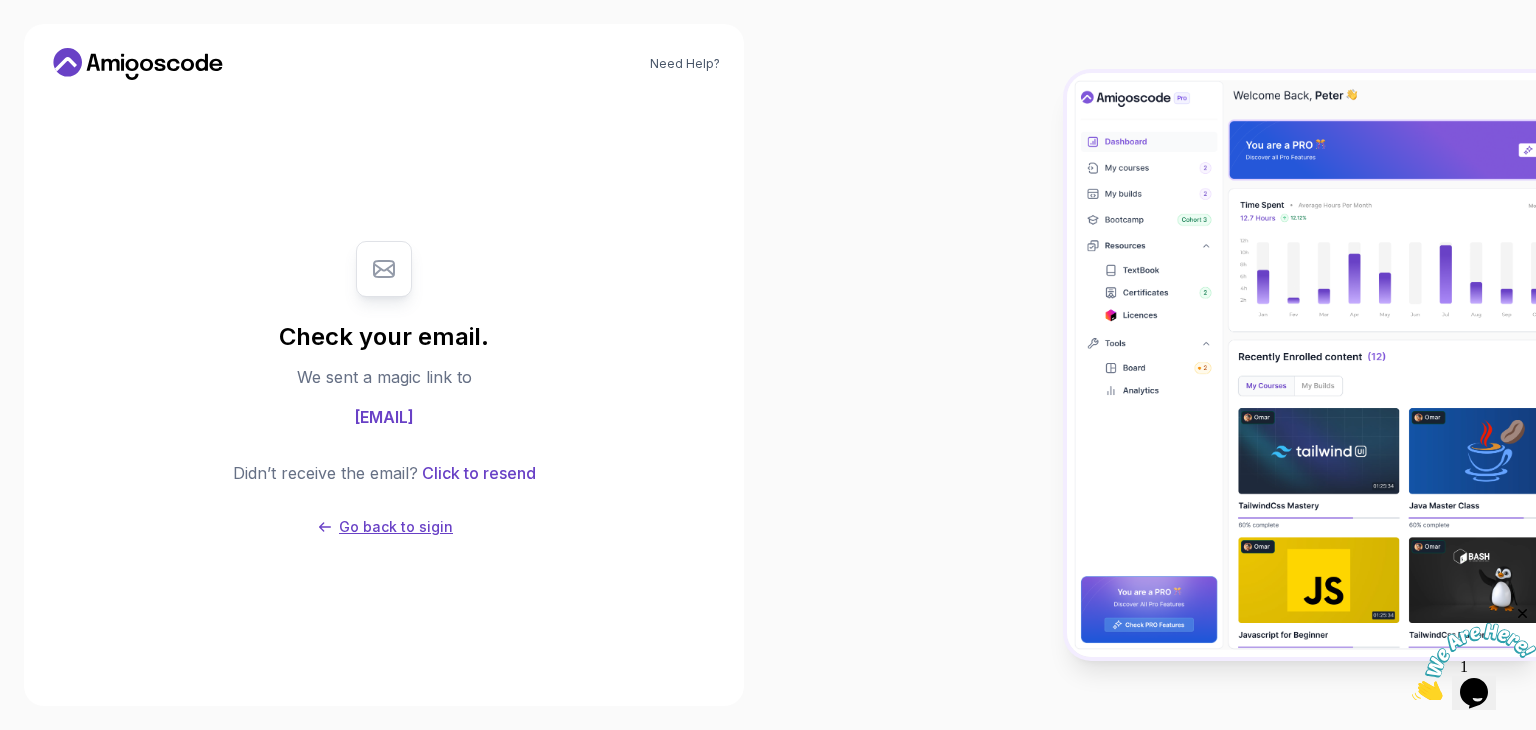 click on "Go back to sigin" at bounding box center [396, 527] 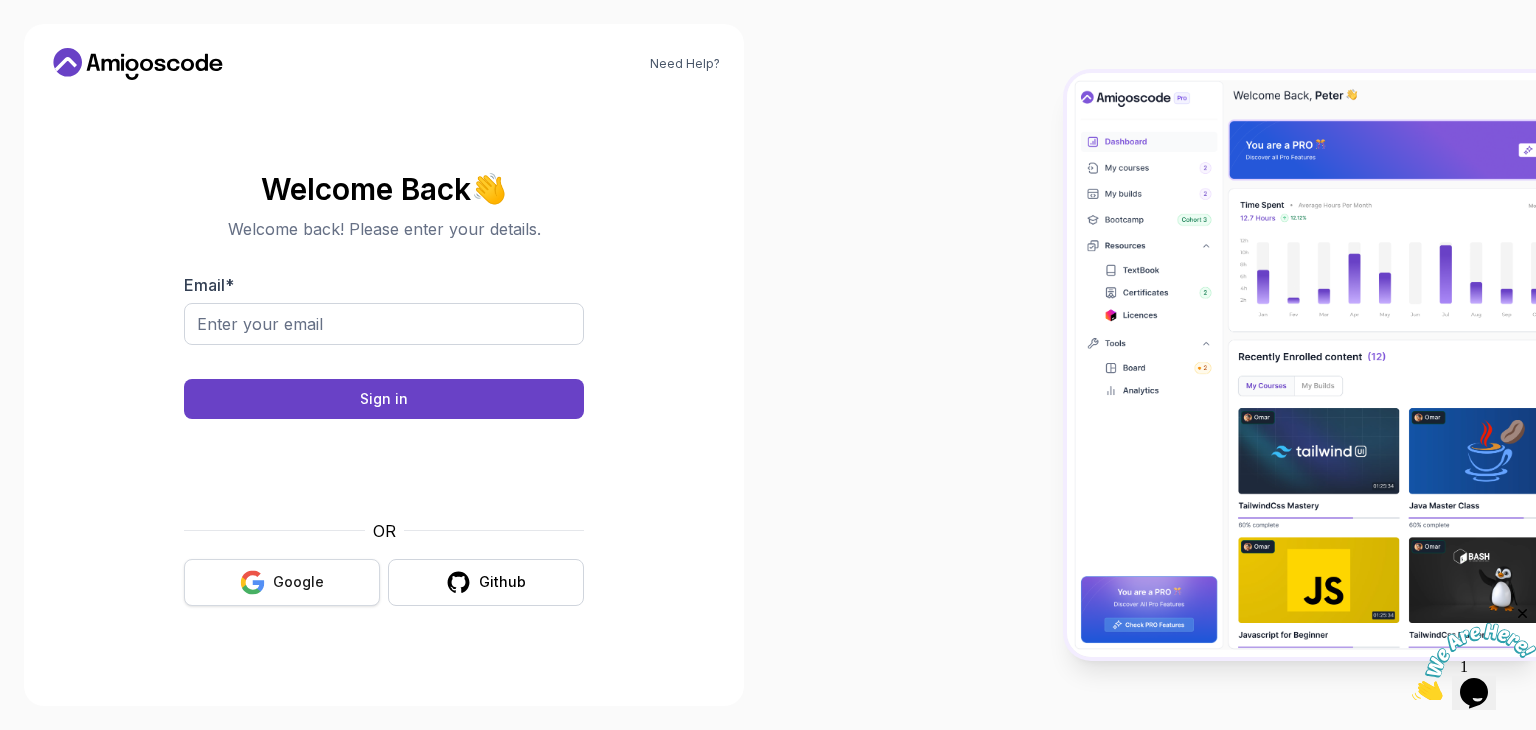 click on "Google" at bounding box center (282, 582) 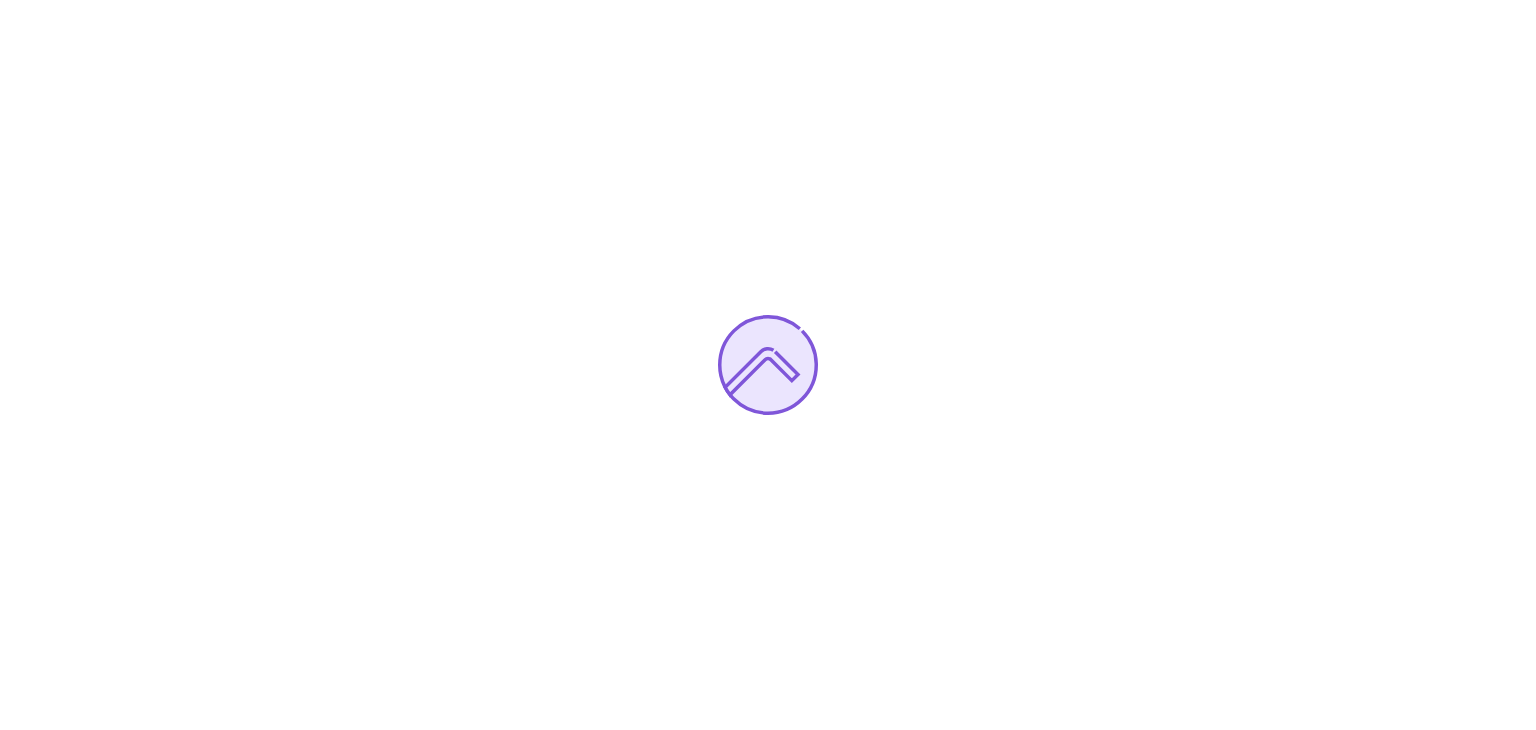 scroll, scrollTop: 0, scrollLeft: 0, axis: both 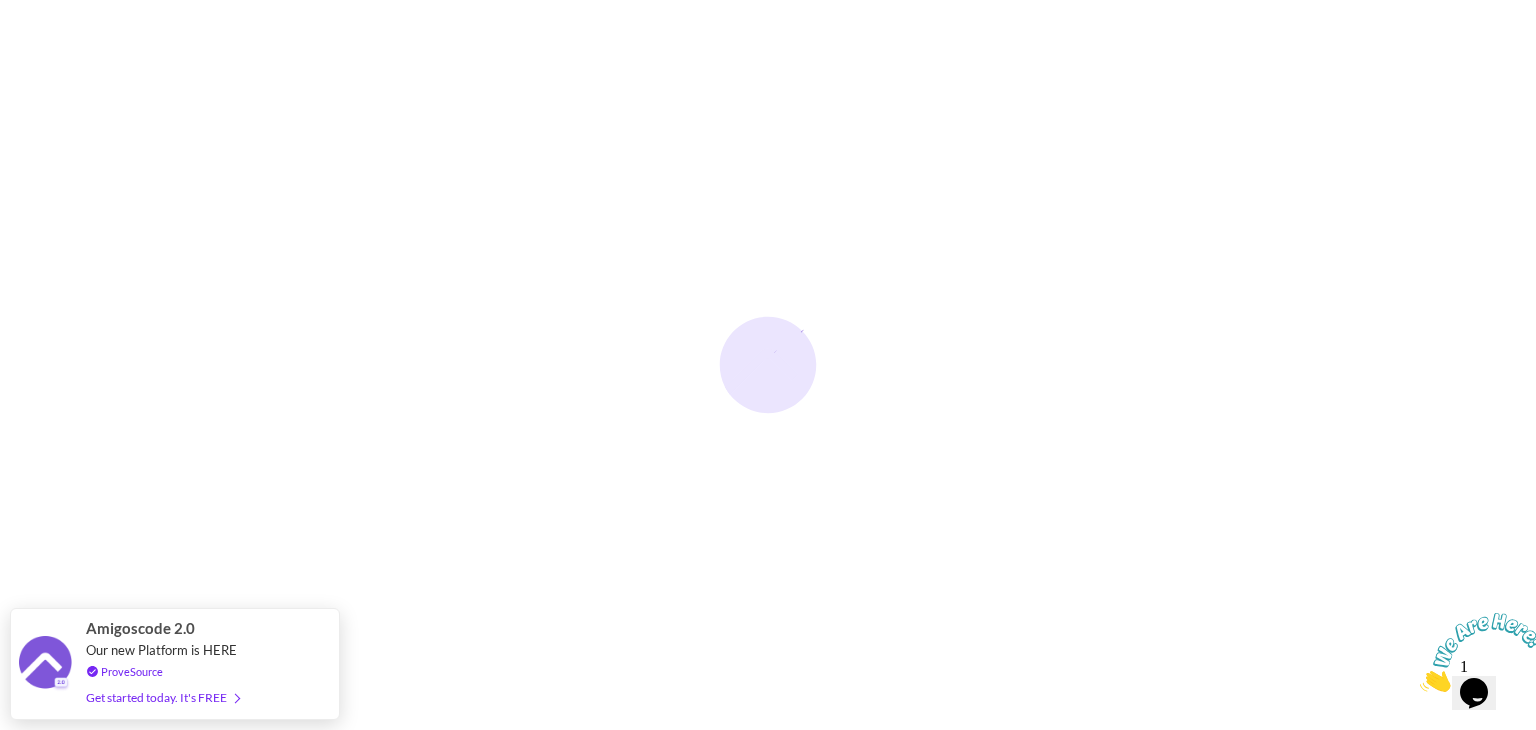 click at bounding box center (1420, 686) 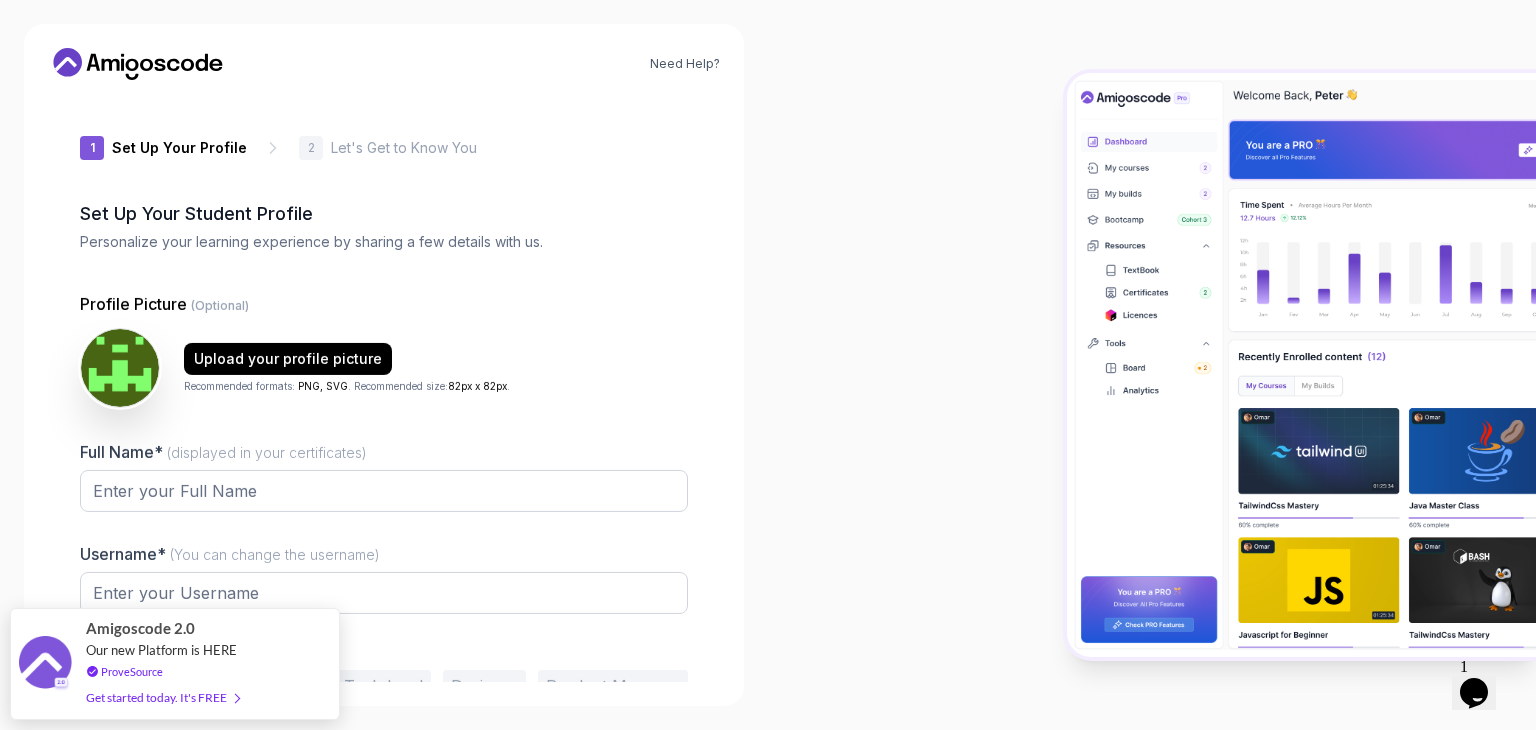 type on "[USERNAME]" 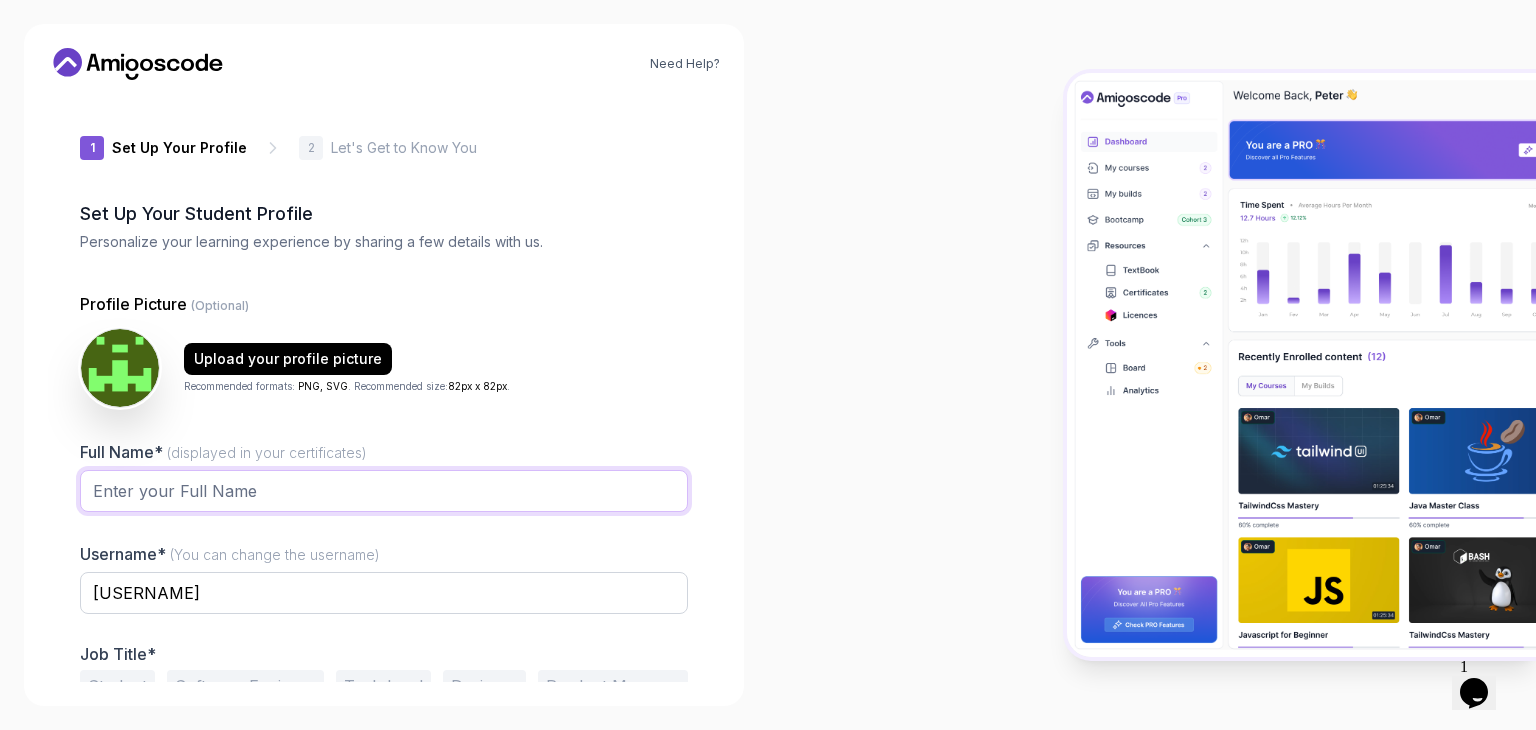 click on "Full Name*   (displayed in your certificates)" at bounding box center [384, 491] 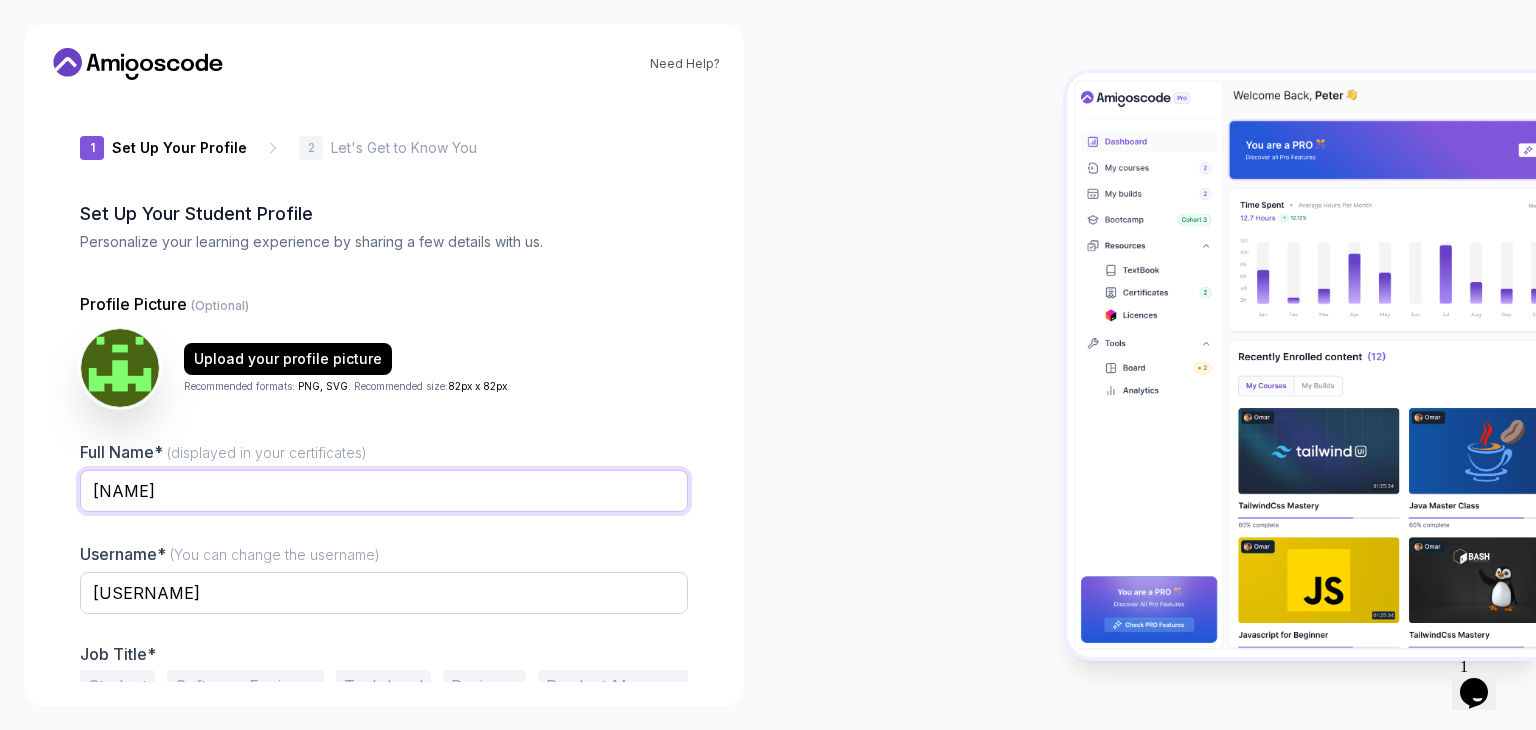 type on "[NAME]" 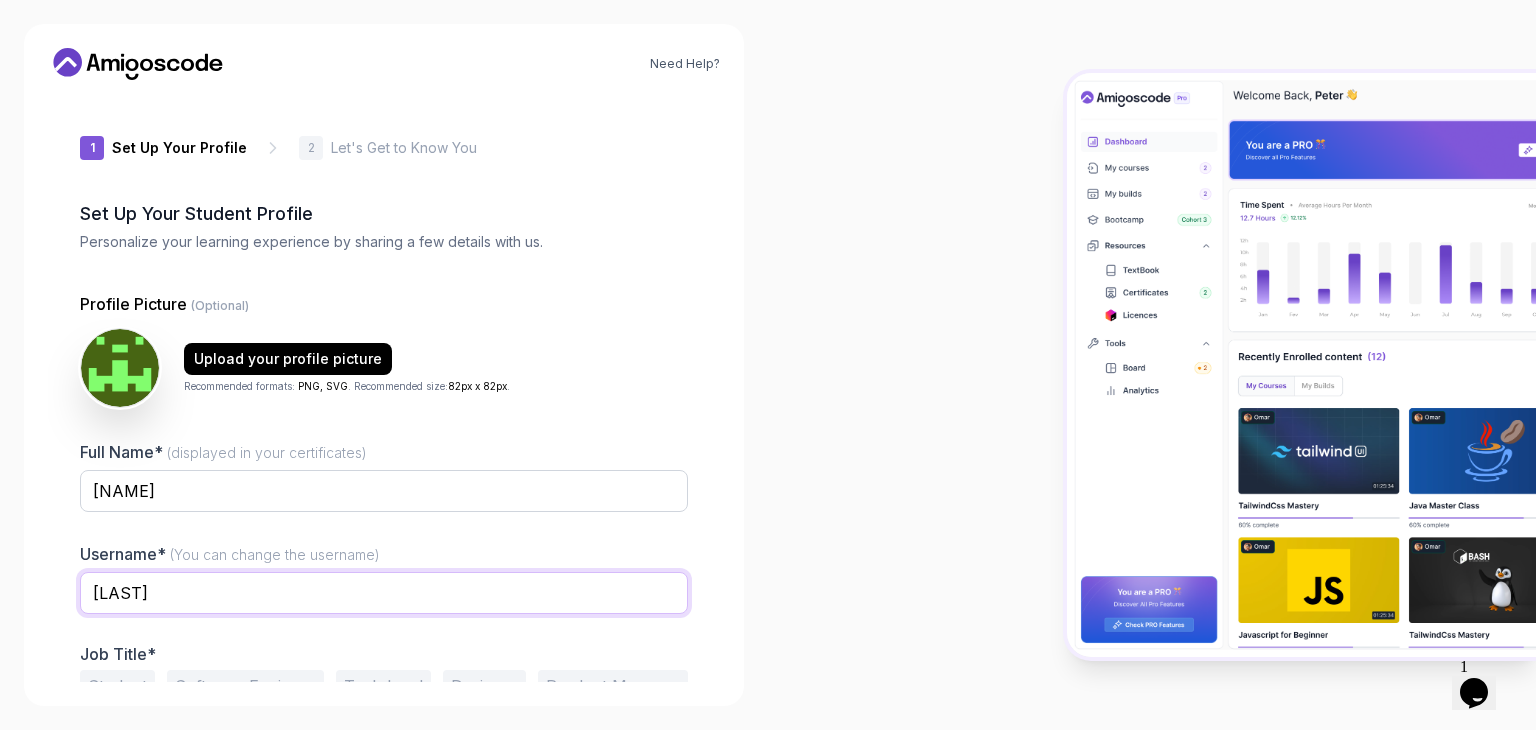 scroll, scrollTop: 104, scrollLeft: 0, axis: vertical 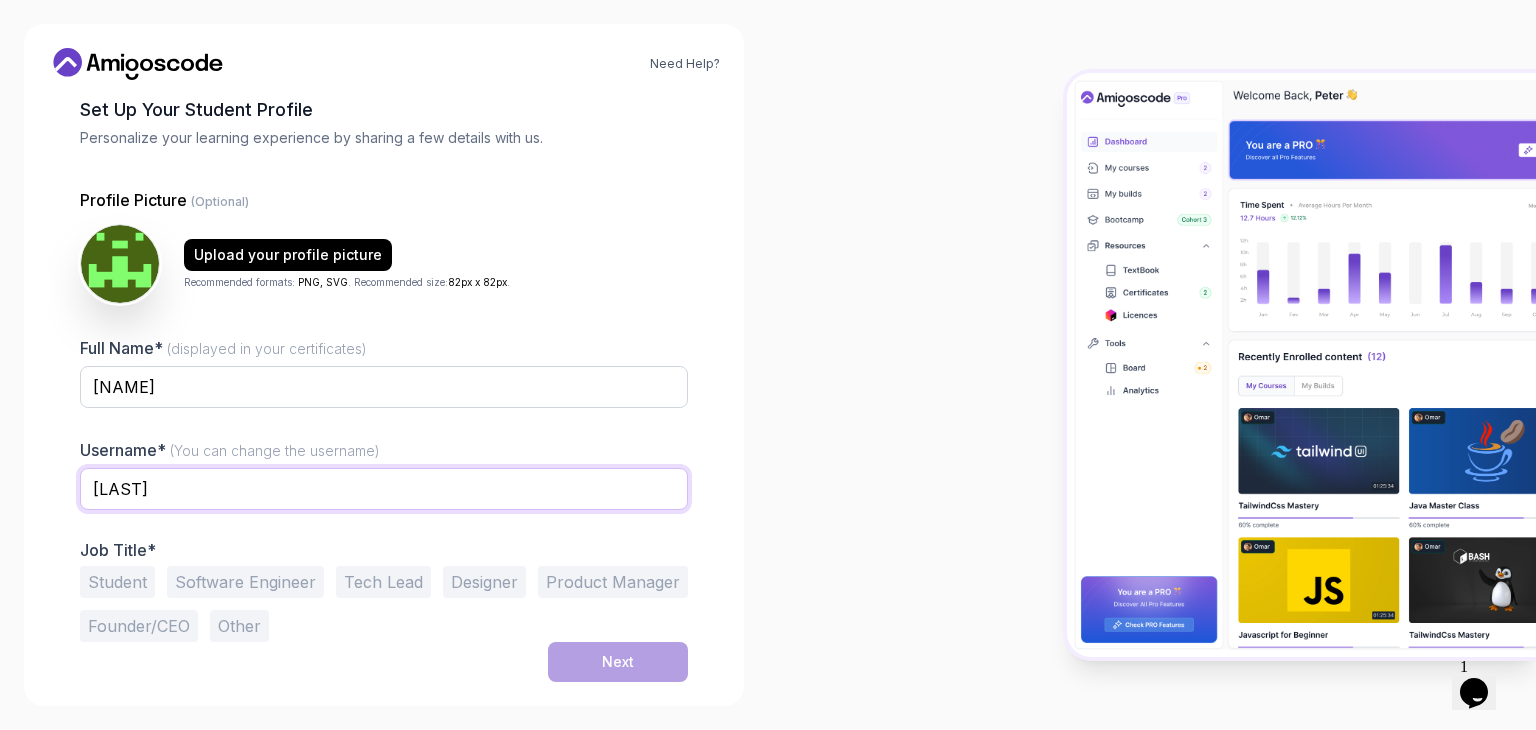 type on "[LAST]" 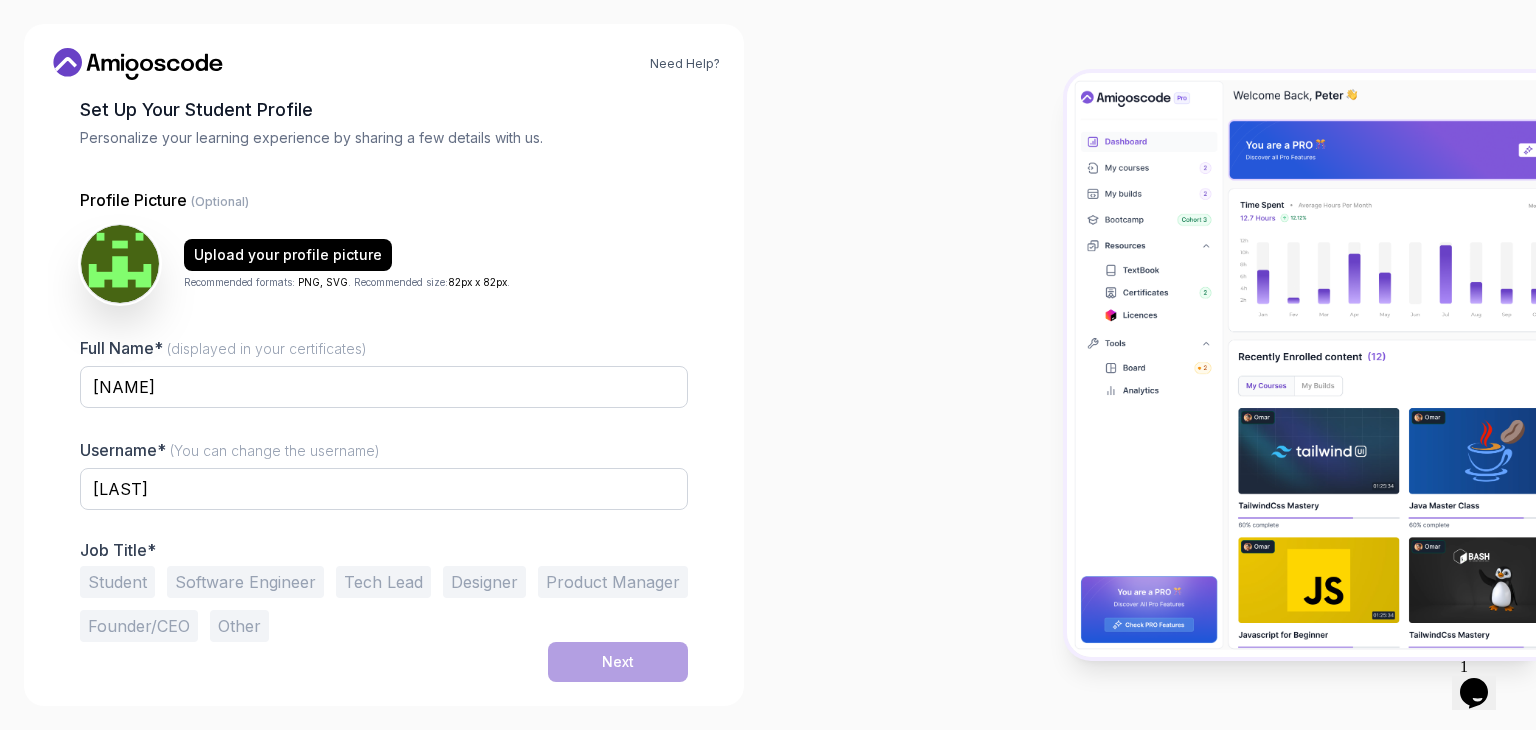 click on "Student" at bounding box center [117, 582] 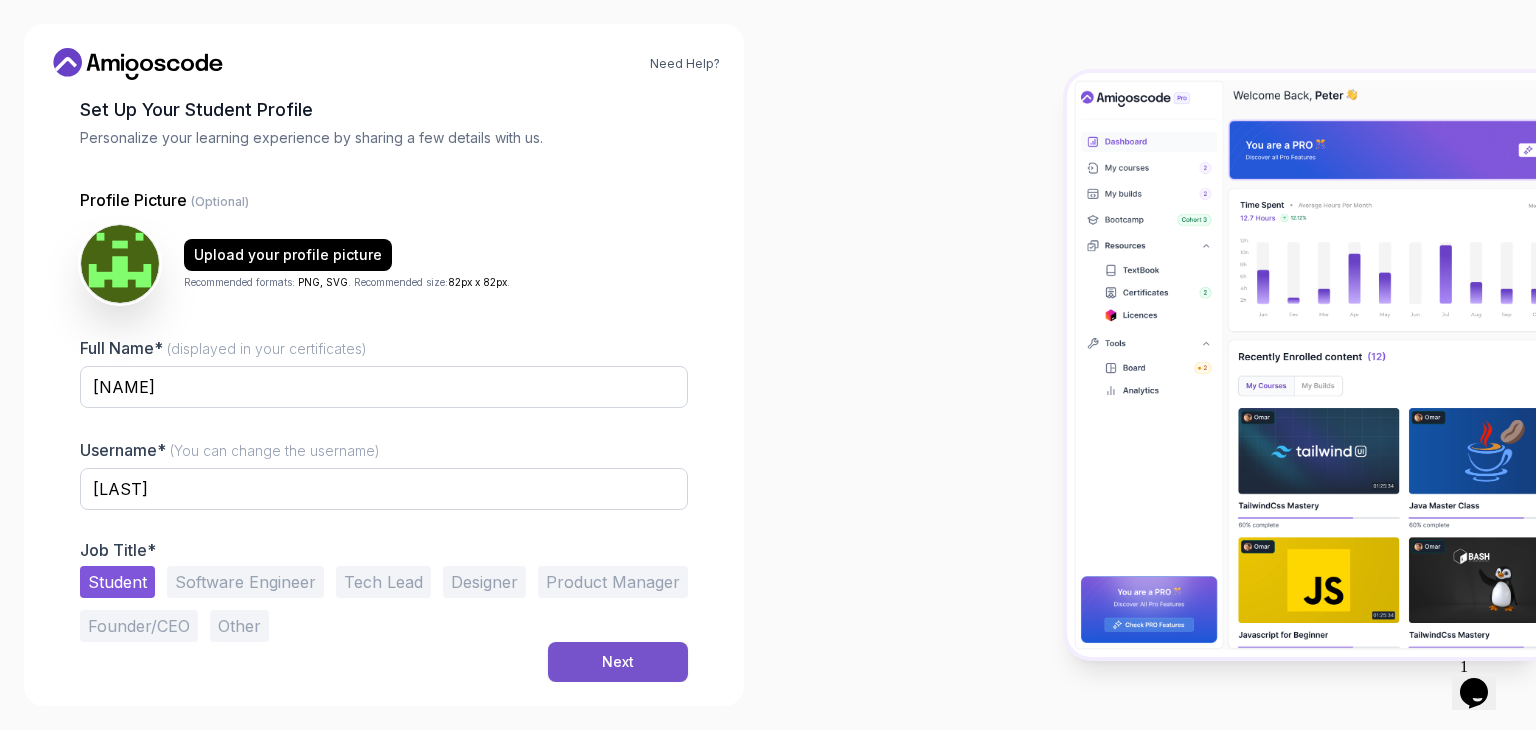 click on "Next" at bounding box center [618, 662] 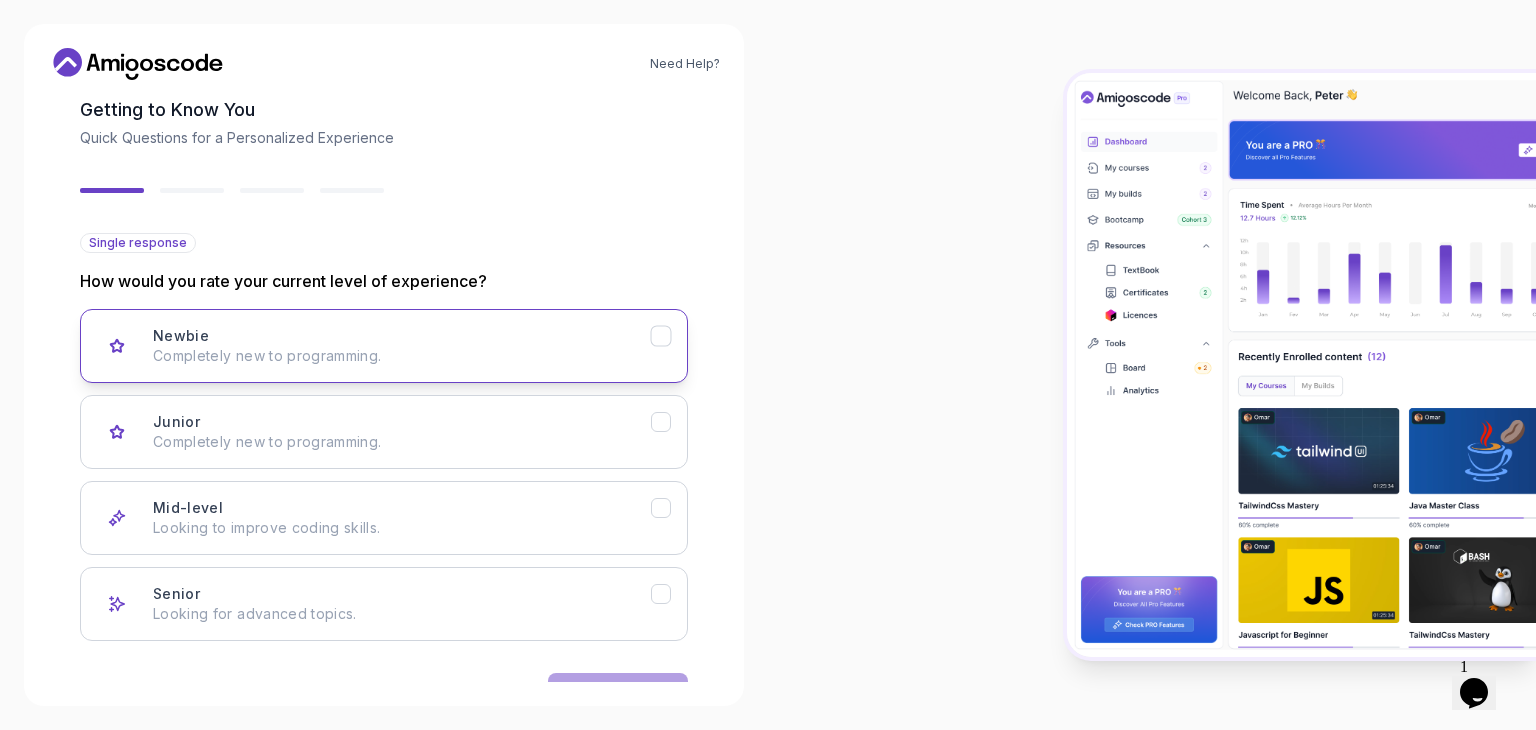 scroll, scrollTop: 165, scrollLeft: 0, axis: vertical 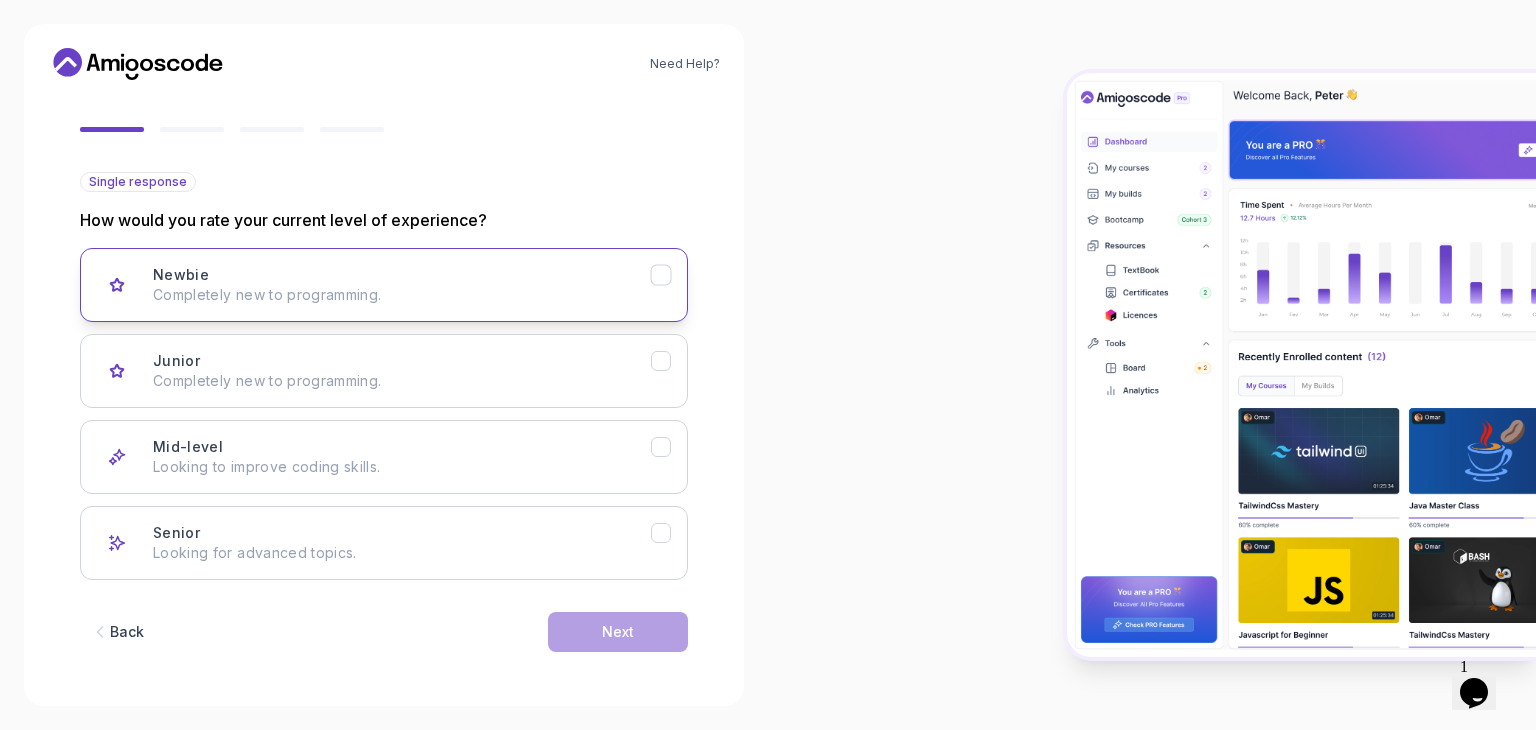click on "Newbie Completely new to programming." at bounding box center (402, 285) 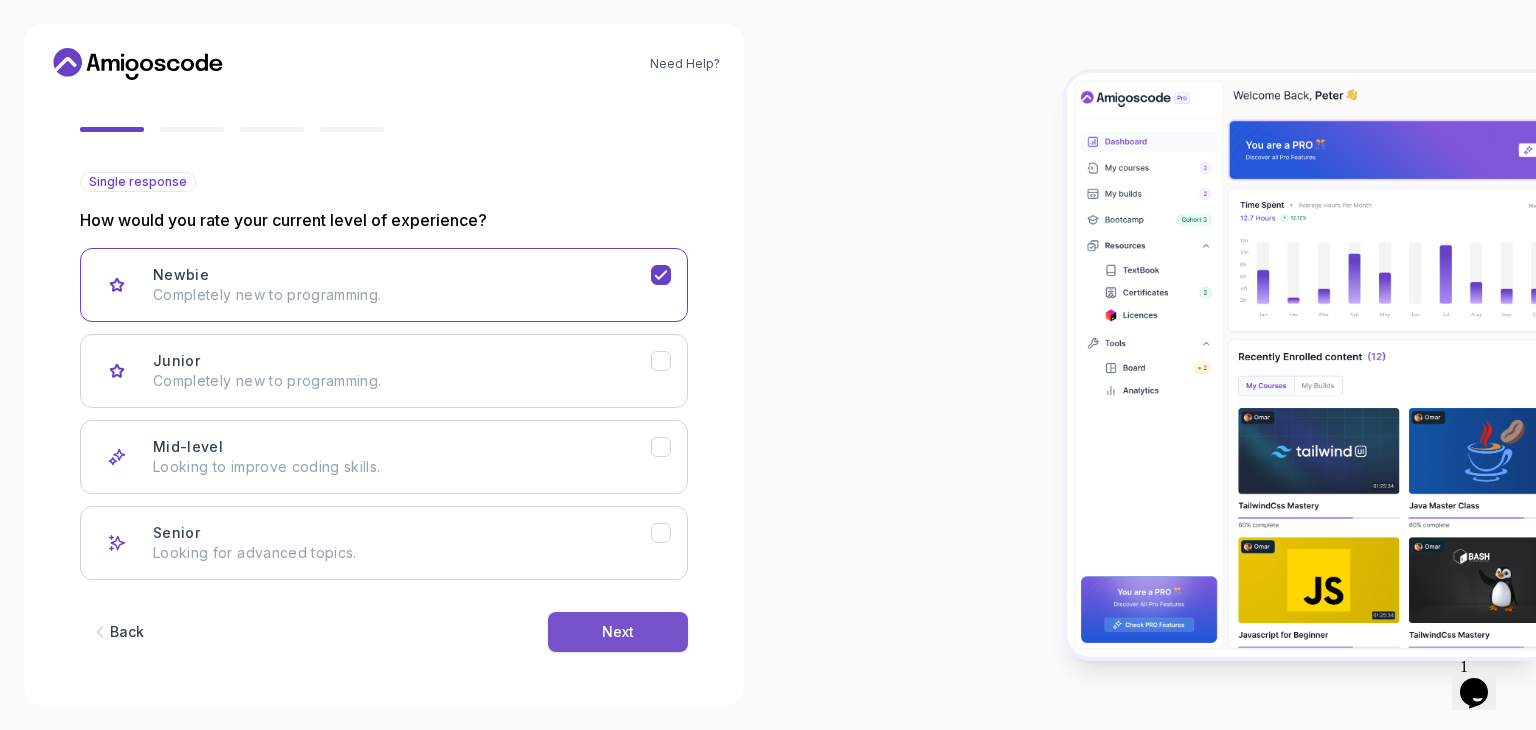 click on "Next" at bounding box center (618, 632) 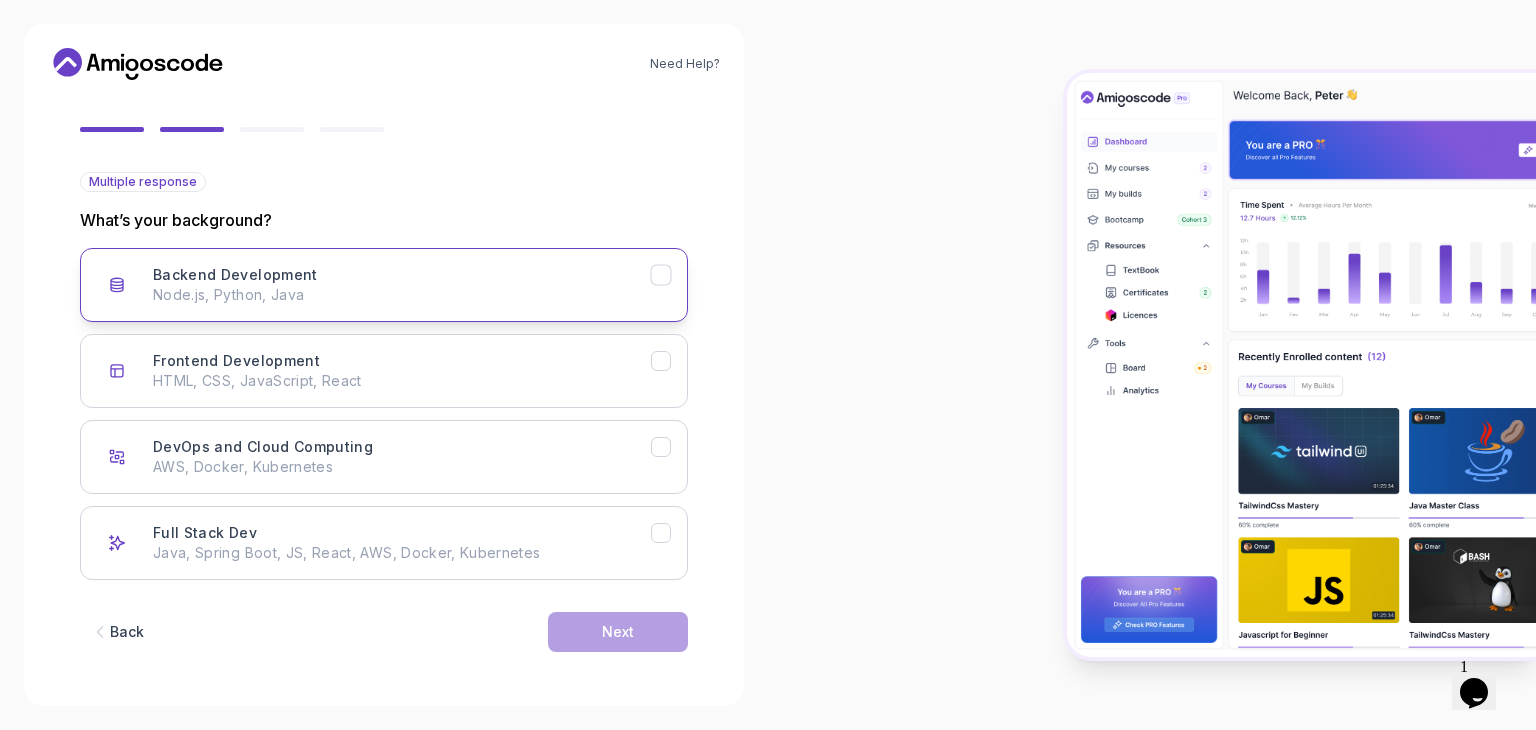 click on "Node.js, Python, Java" at bounding box center [402, 295] 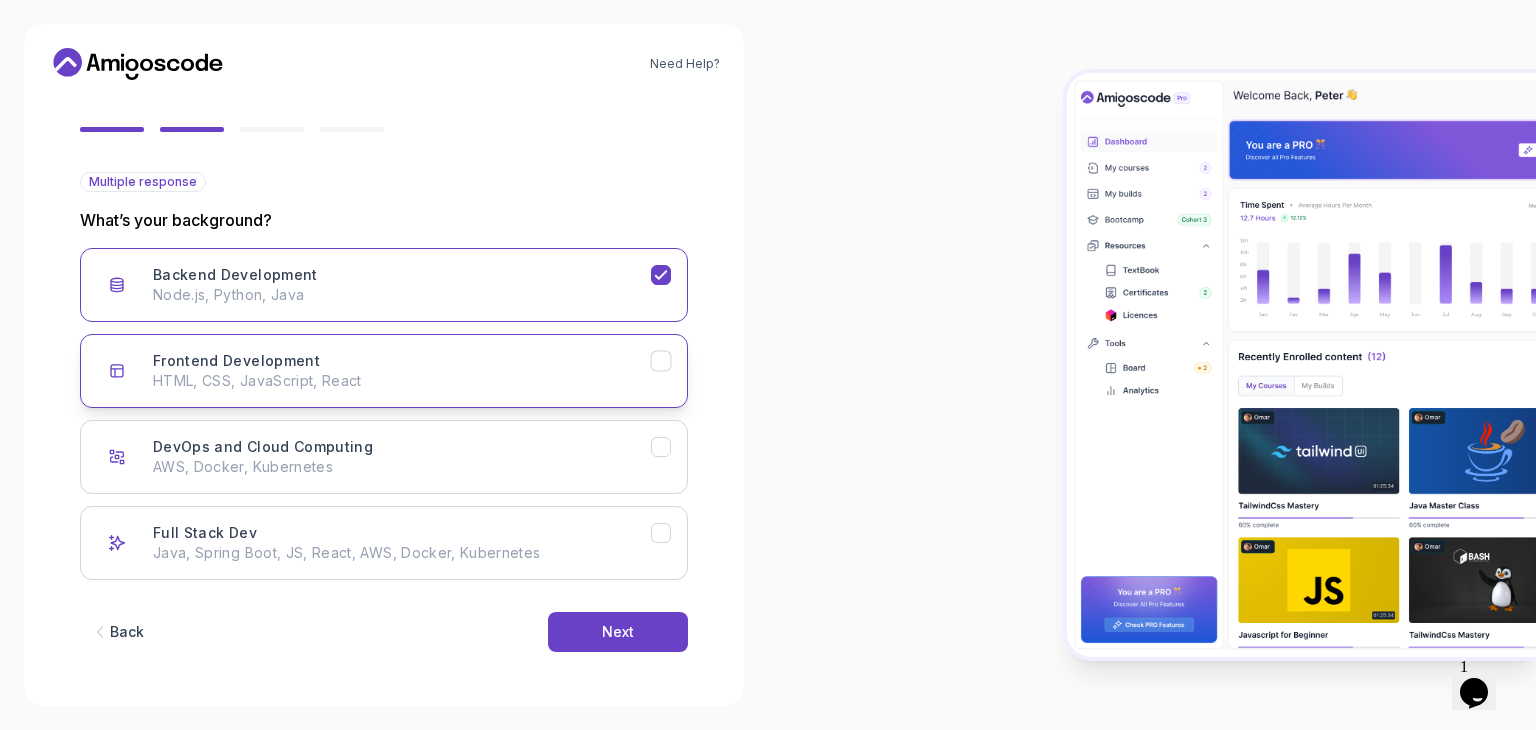 click on "HTML, CSS, JavaScript, React" at bounding box center [402, 381] 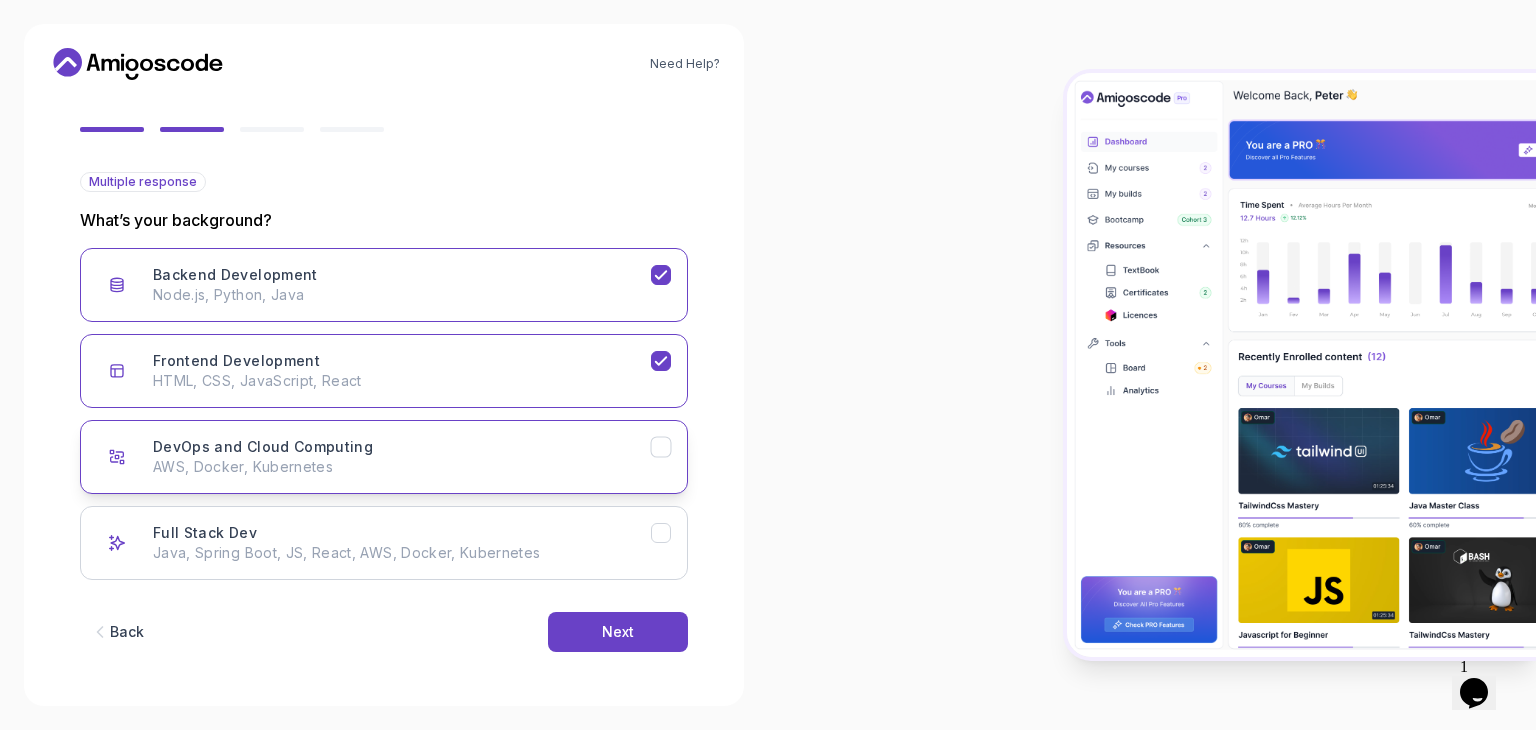 click on "DevOps and Cloud Computing AWS, Docker, Kubernetes" at bounding box center [384, 457] 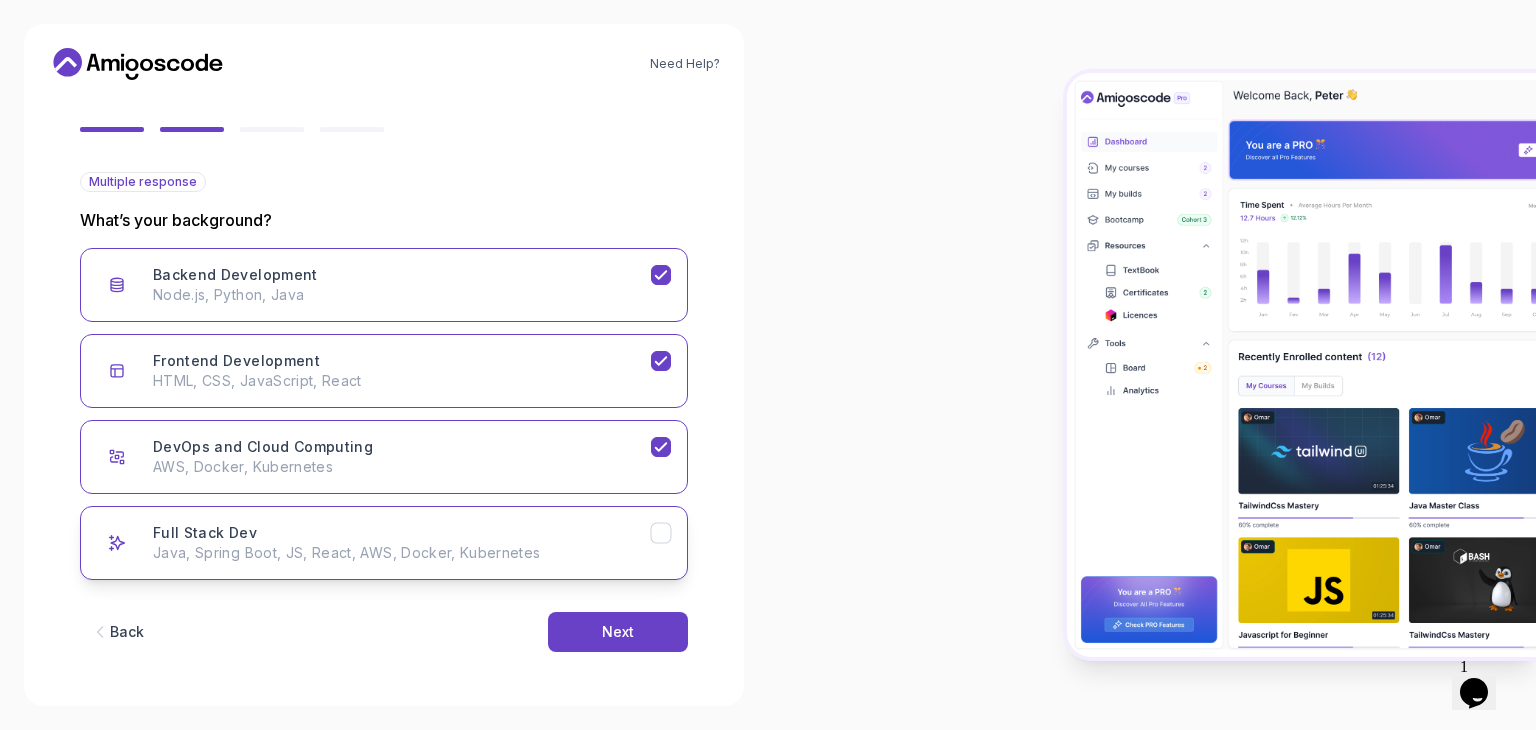 click on "Java, Spring Boot, JS, React, AWS, Docker, Kubernetes" at bounding box center [402, 553] 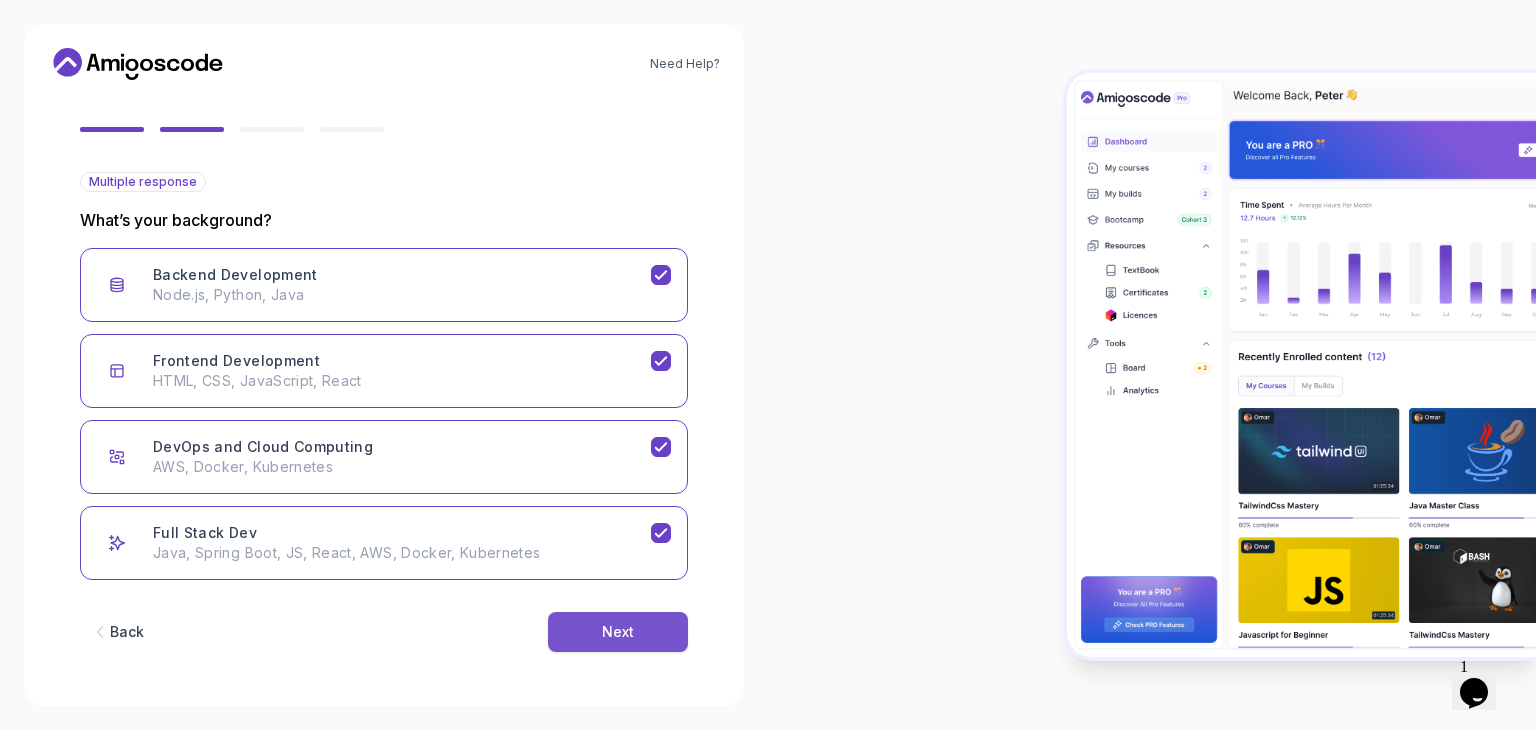 click on "Next" at bounding box center (618, 632) 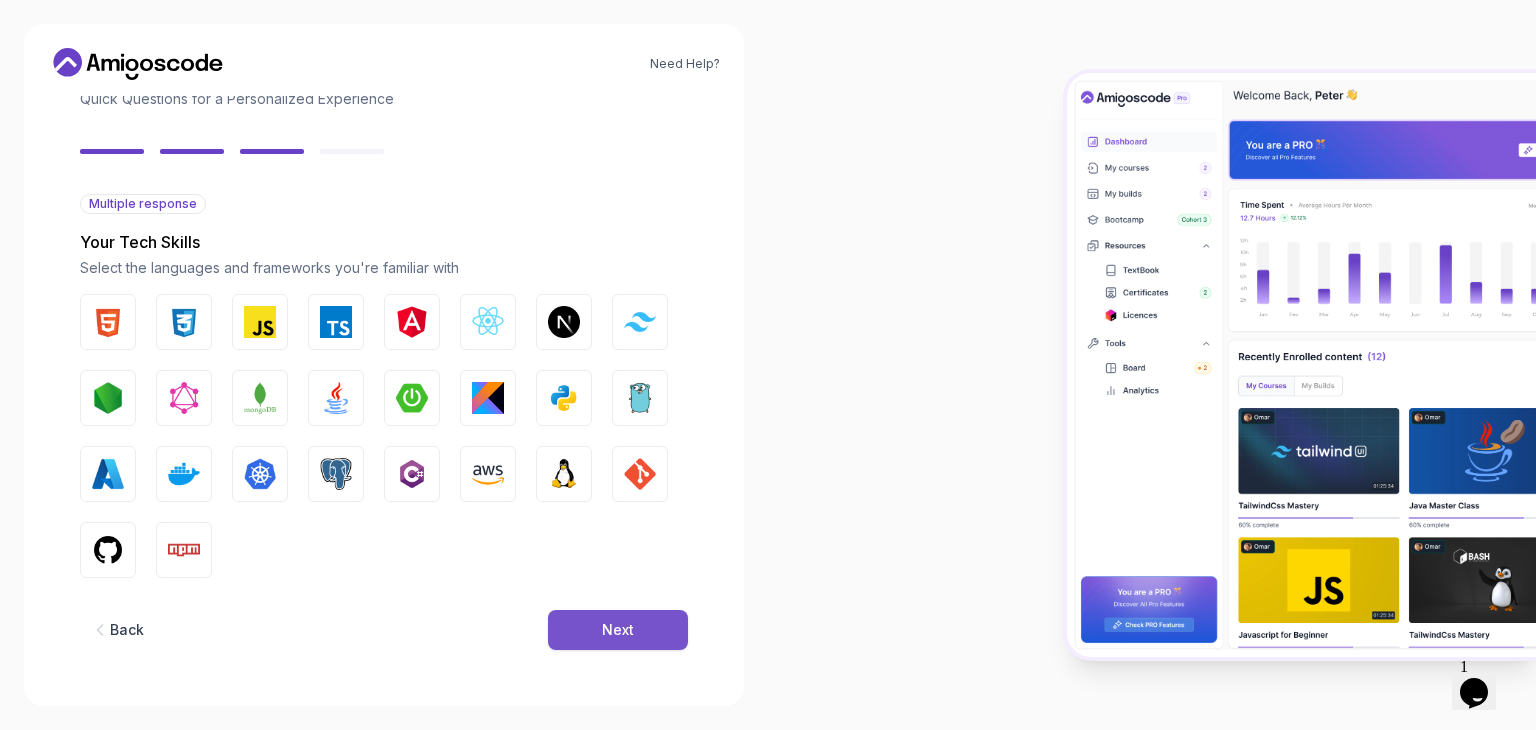 click on "Next" at bounding box center [618, 630] 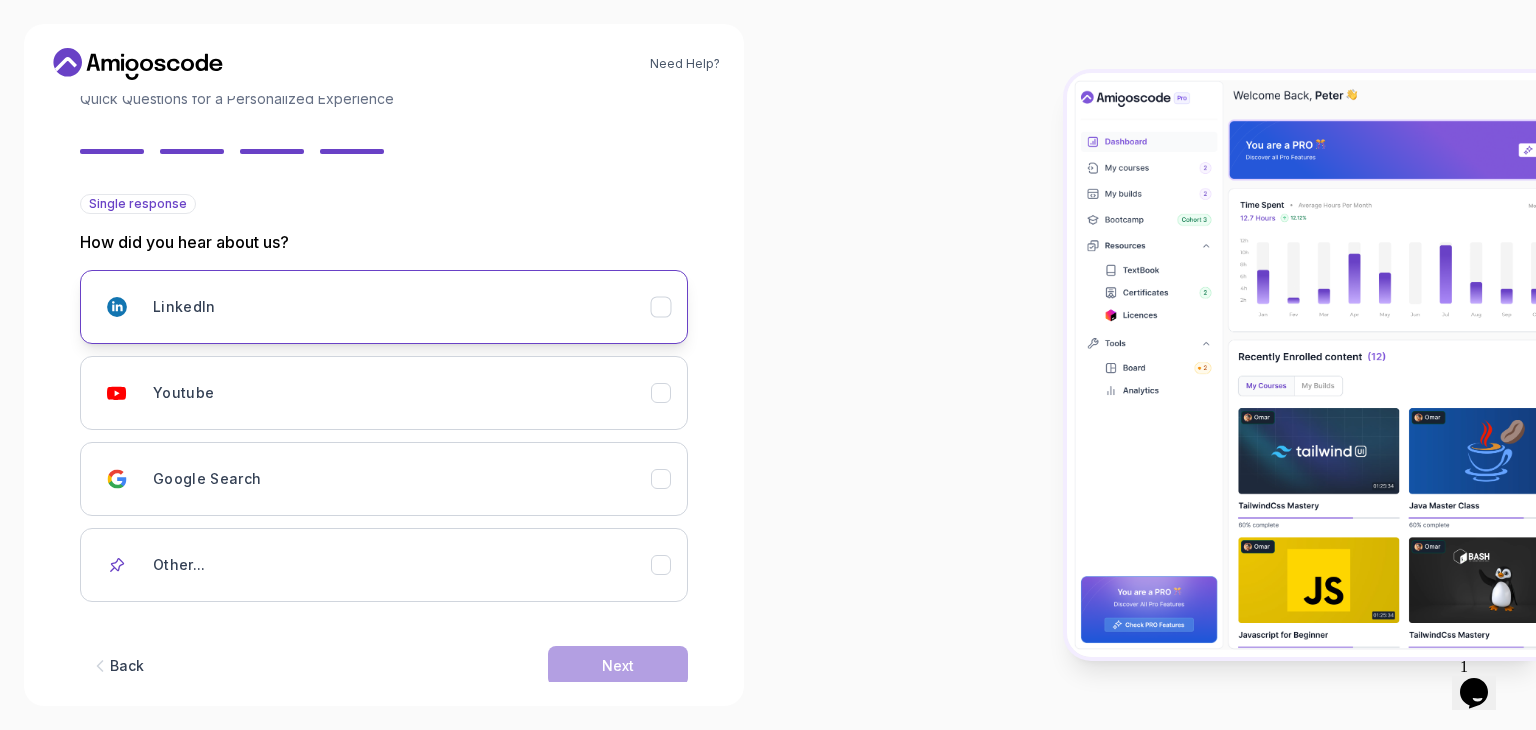 click on "LinkedIn" at bounding box center [402, 307] 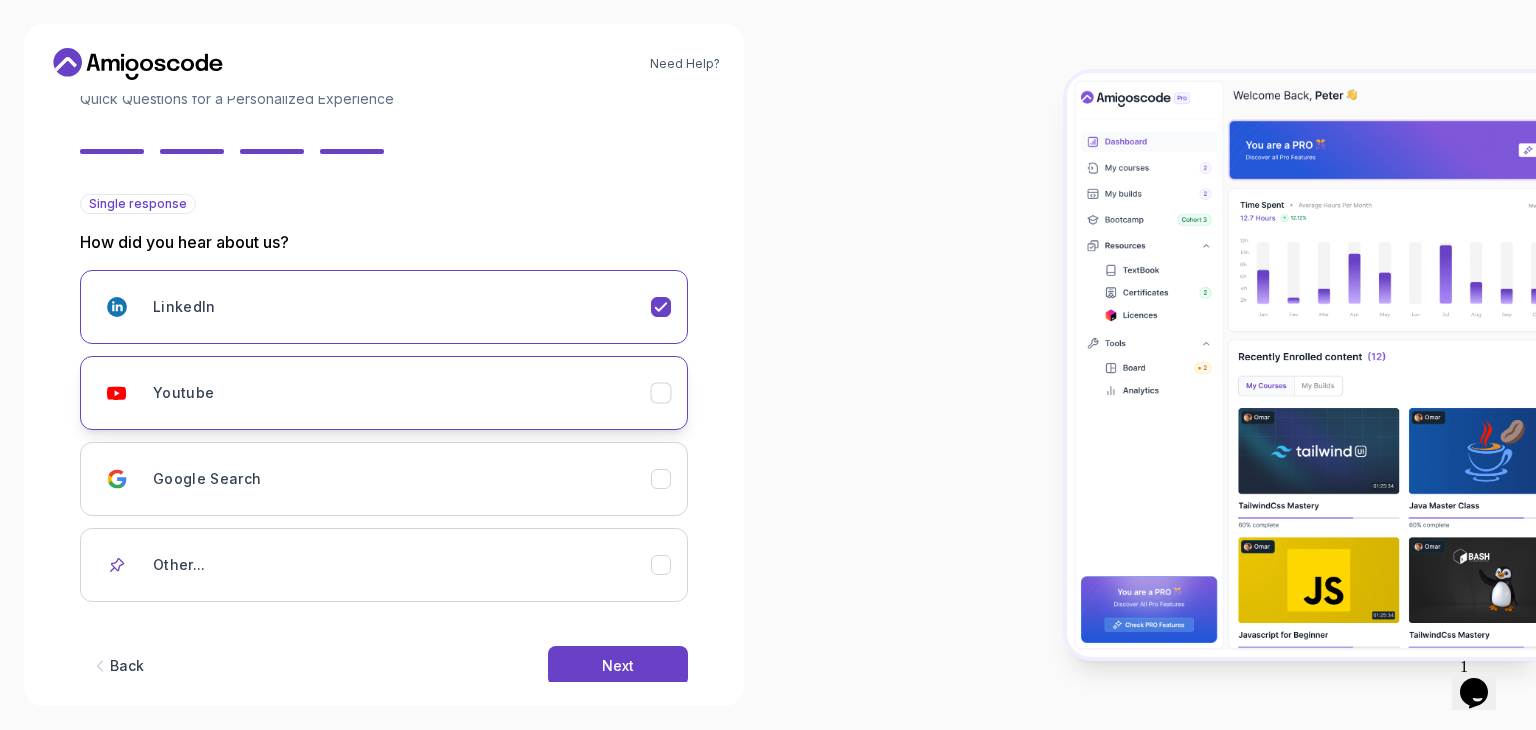 click on "Youtube" at bounding box center [384, 393] 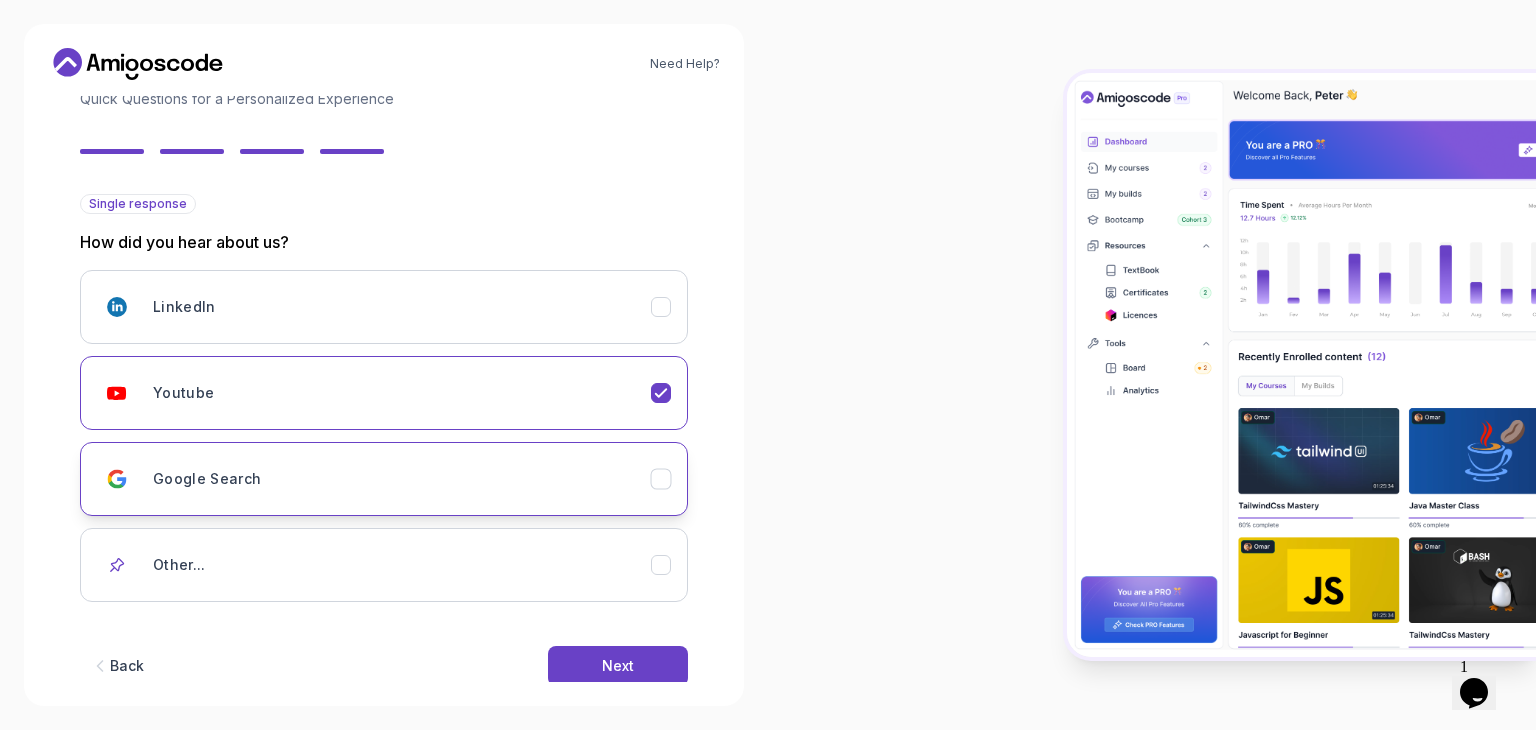 click on "Google Search" at bounding box center (402, 479) 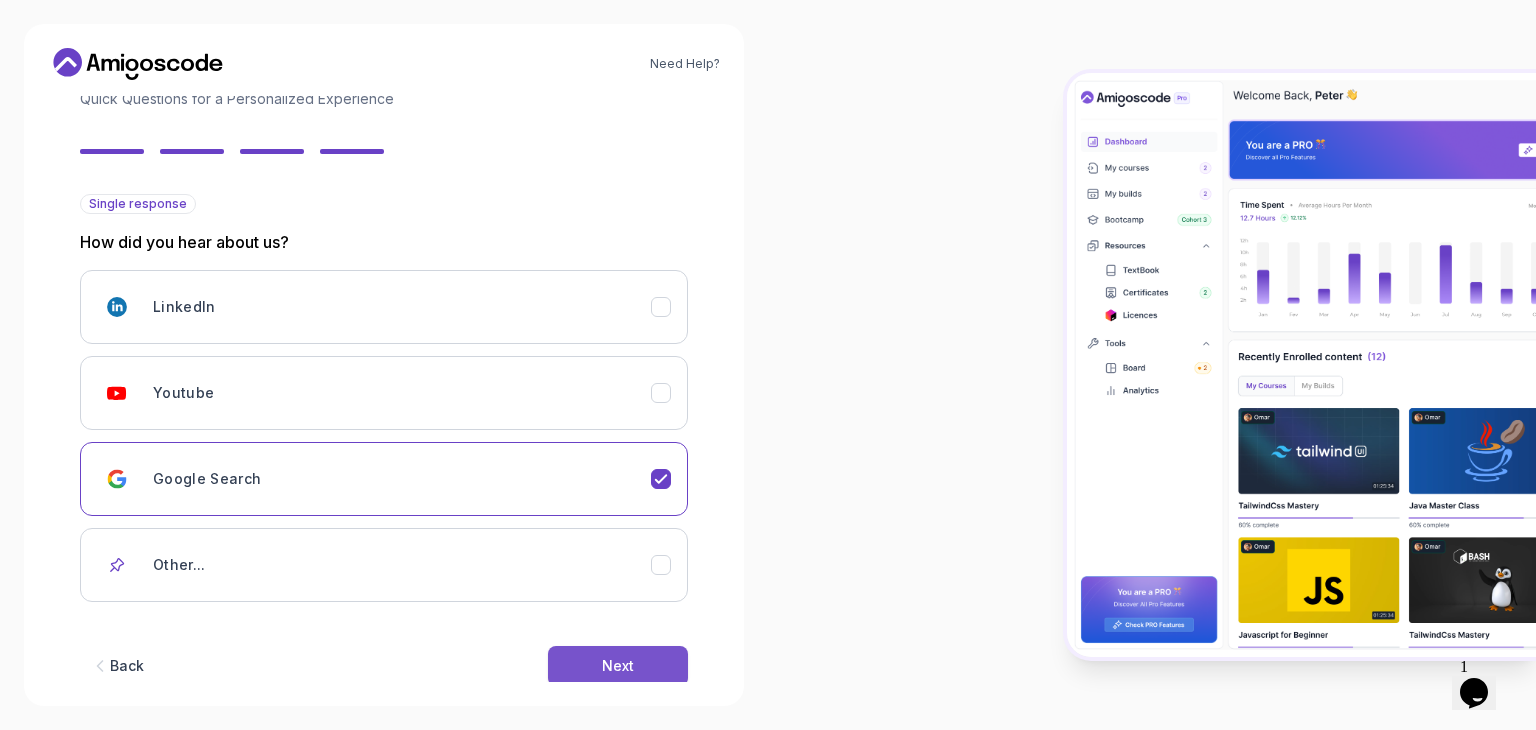 click on "Next" at bounding box center [618, 666] 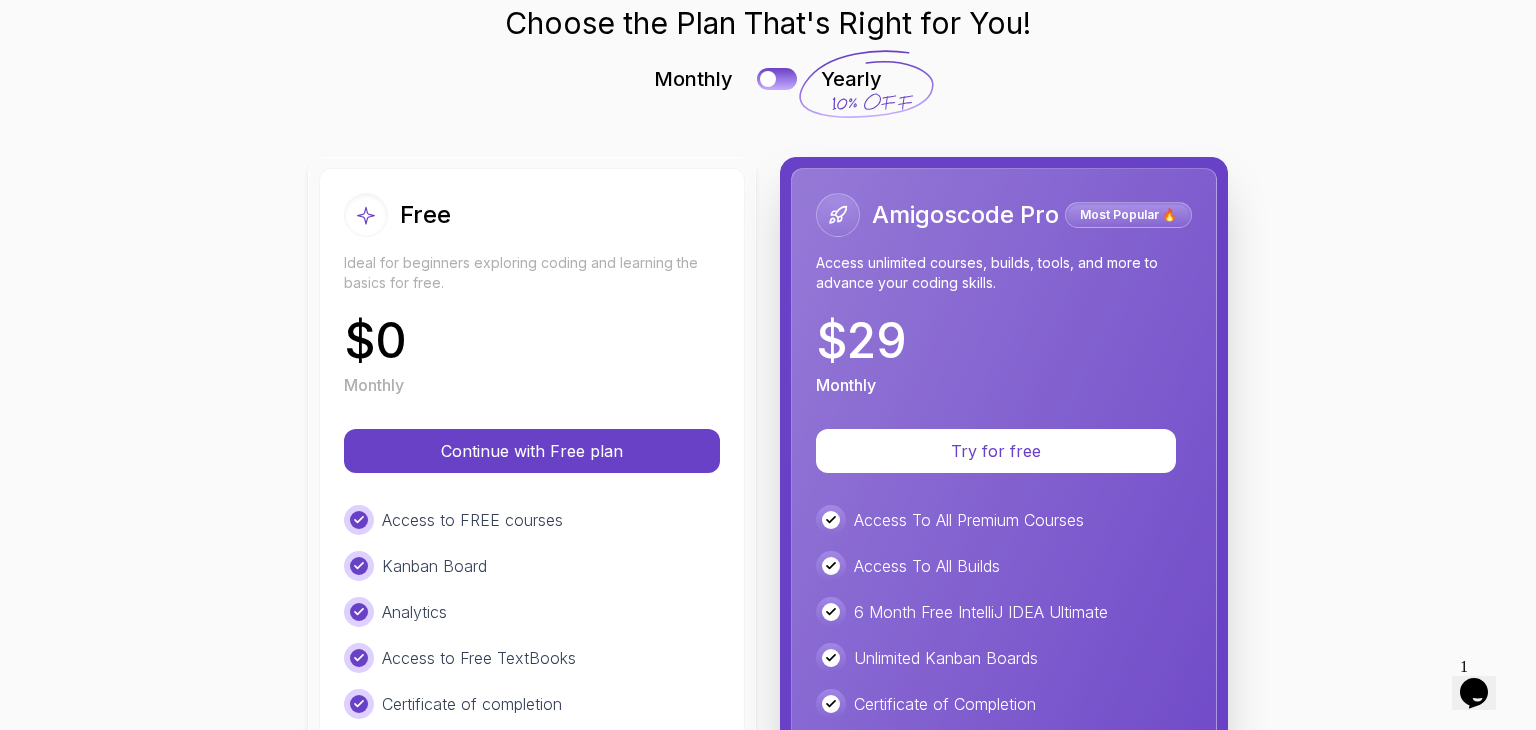 scroll, scrollTop: 68, scrollLeft: 0, axis: vertical 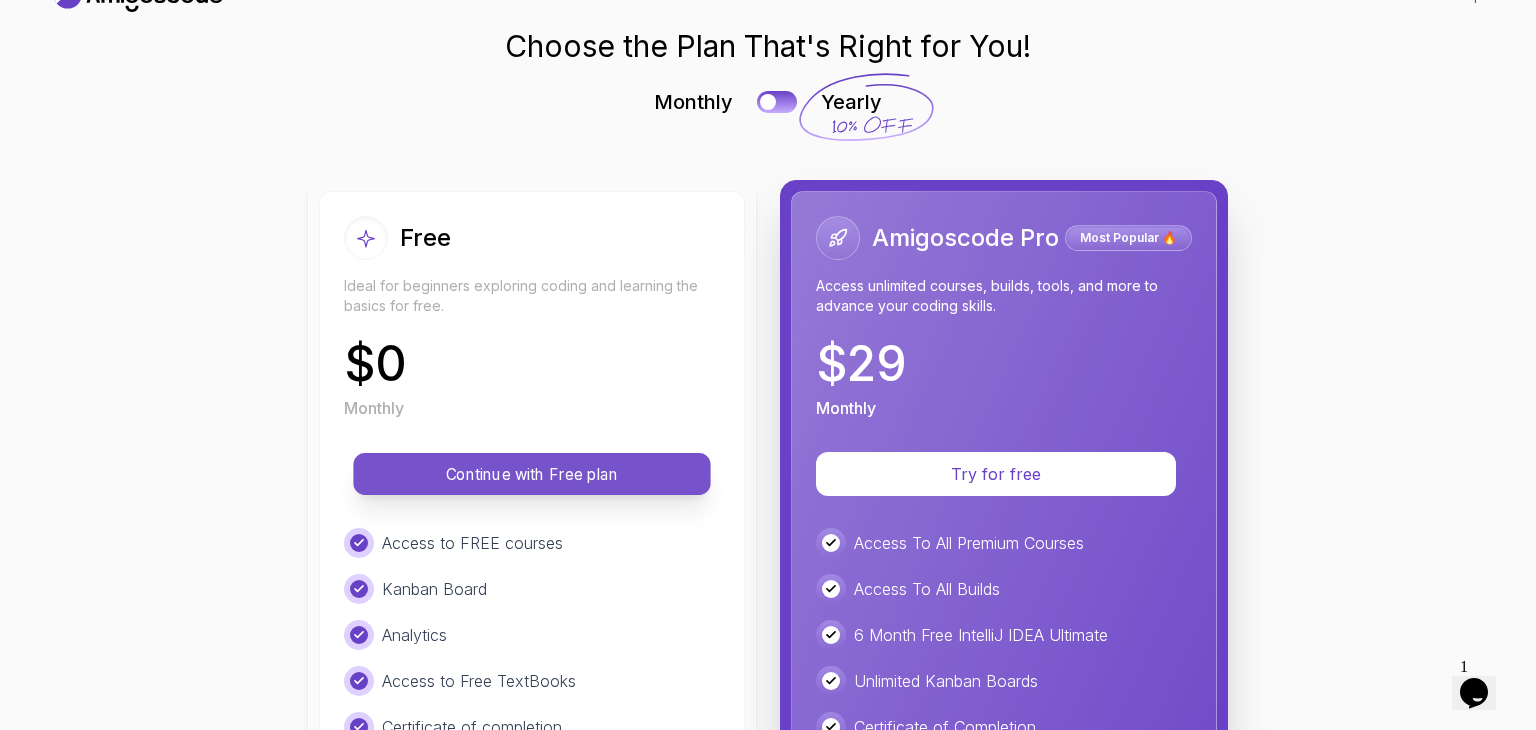 click on "Continue with Free plan" at bounding box center (532, 474) 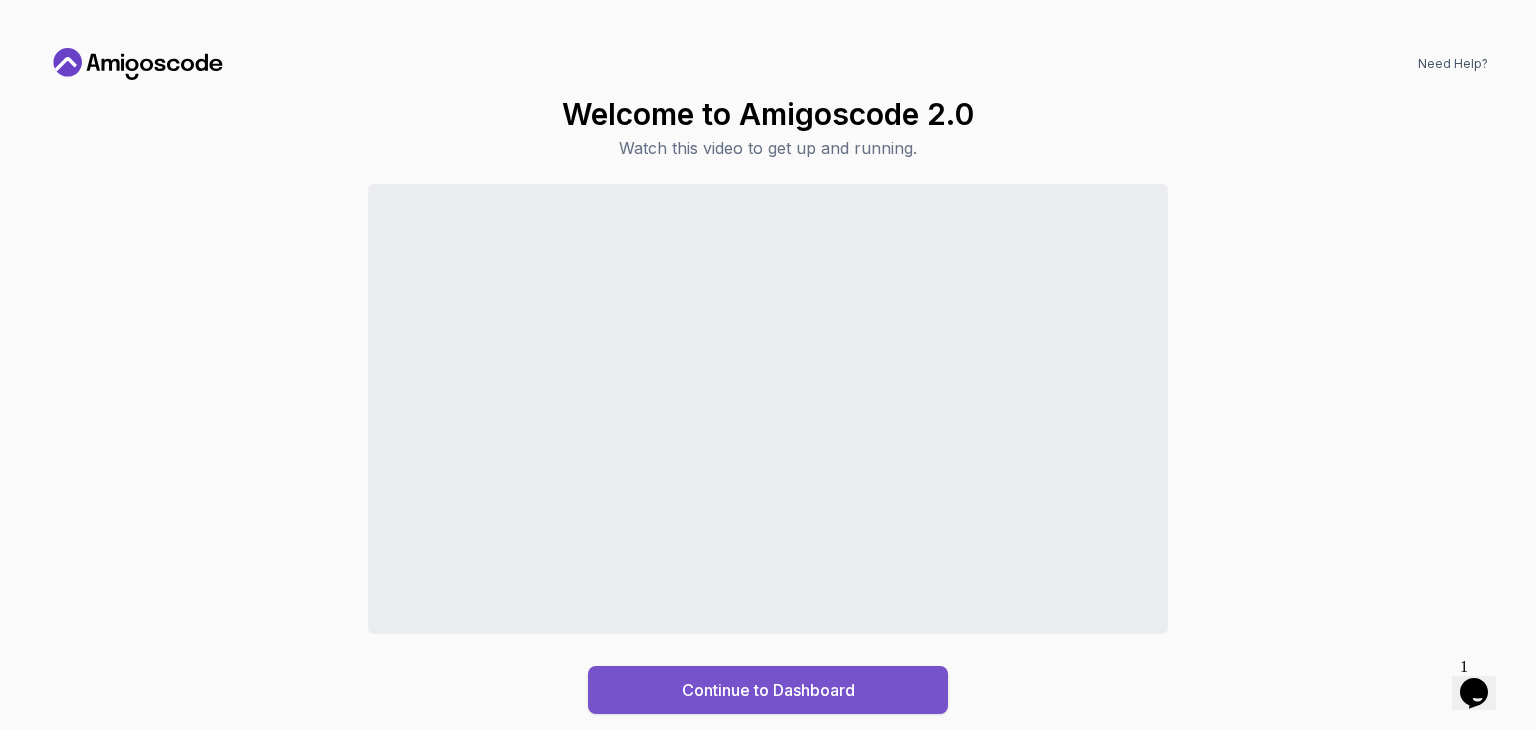 type 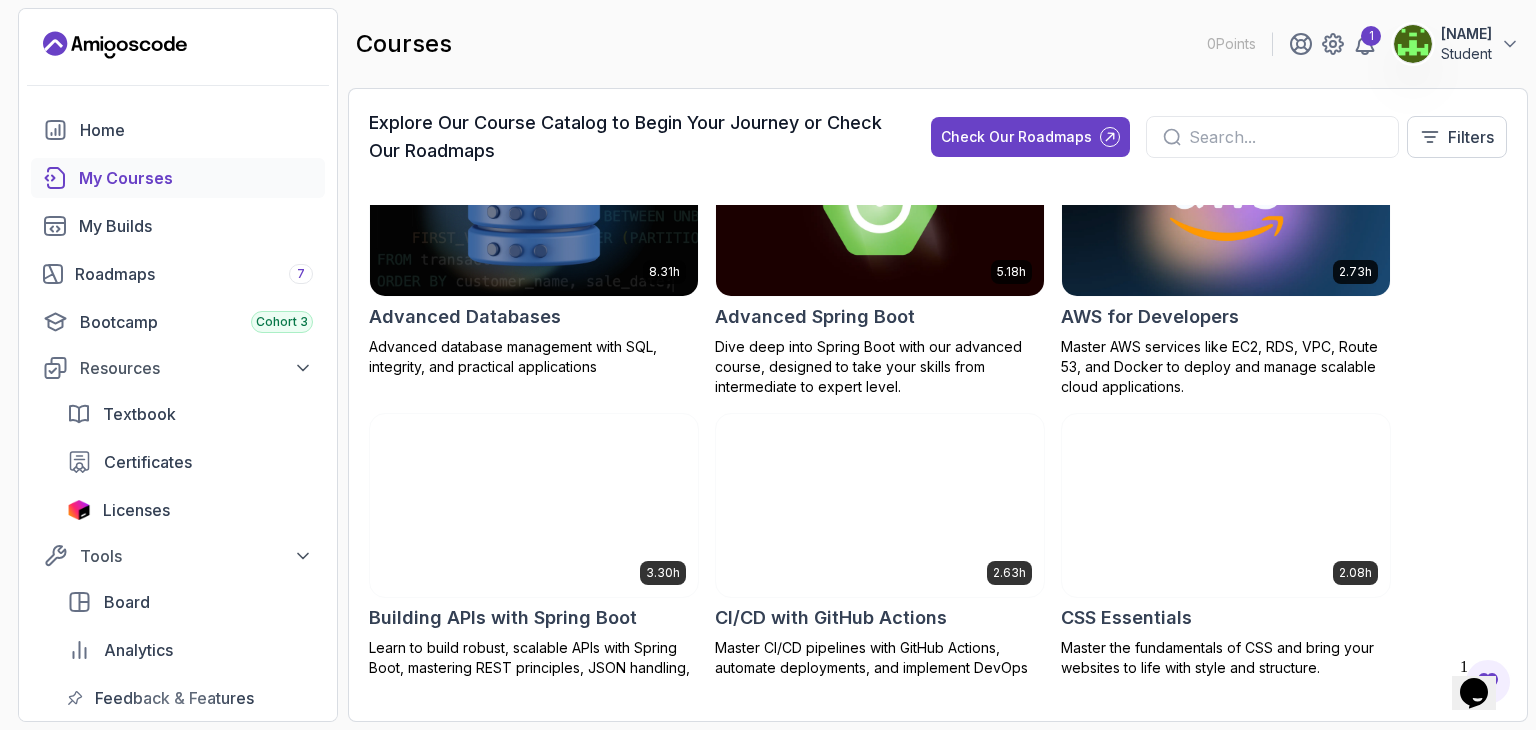 scroll, scrollTop: 0, scrollLeft: 0, axis: both 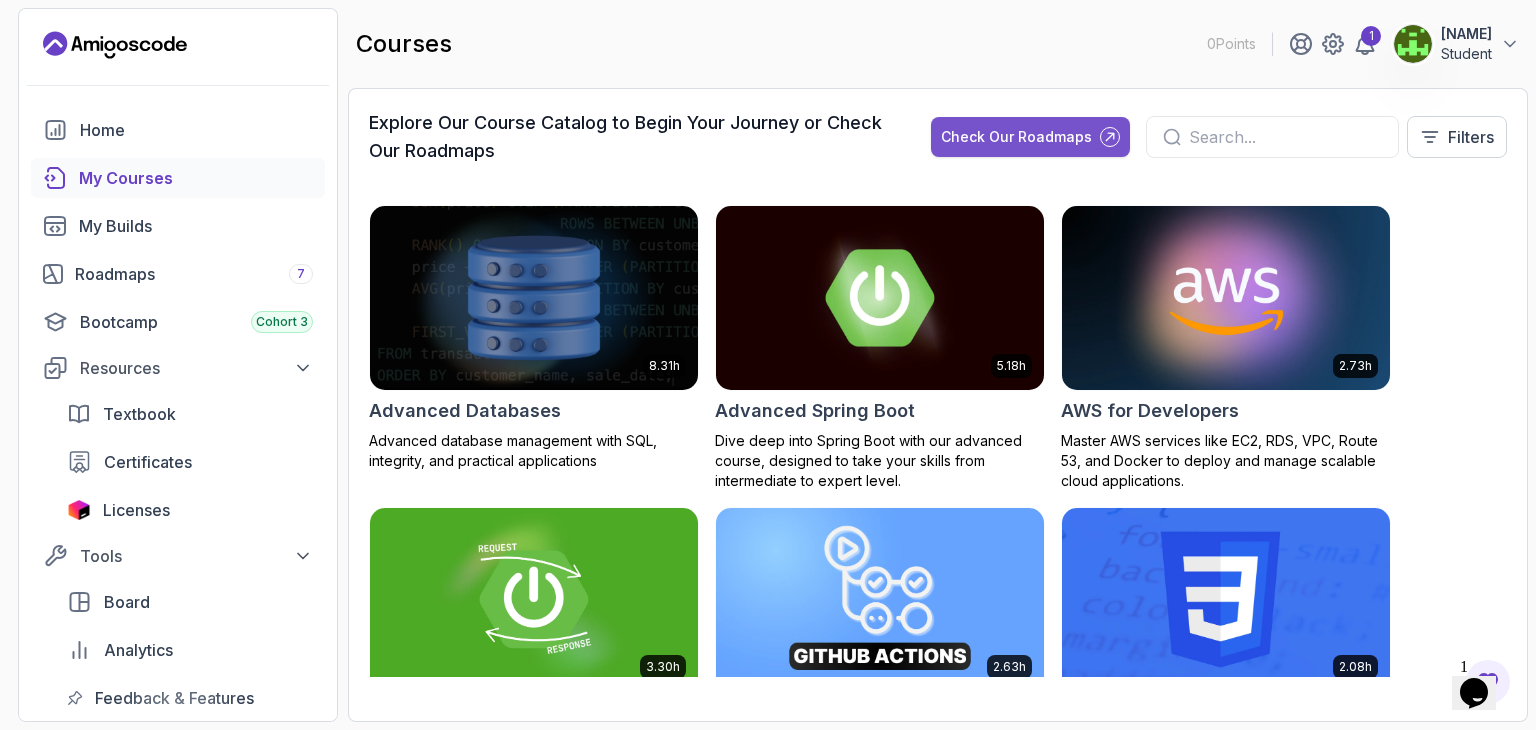 click on "Check Our Roadmaps" at bounding box center (1016, 137) 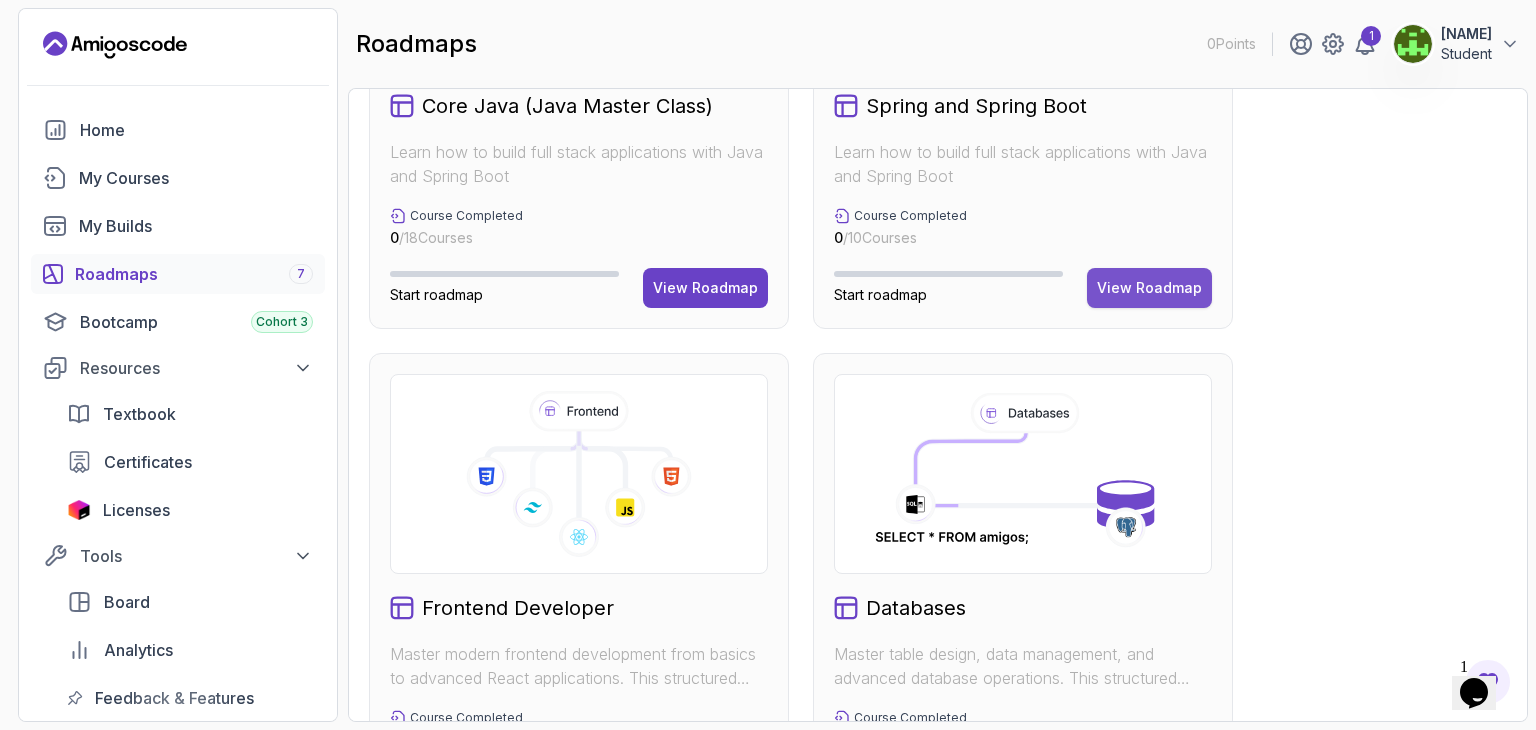 scroll, scrollTop: 592, scrollLeft: 0, axis: vertical 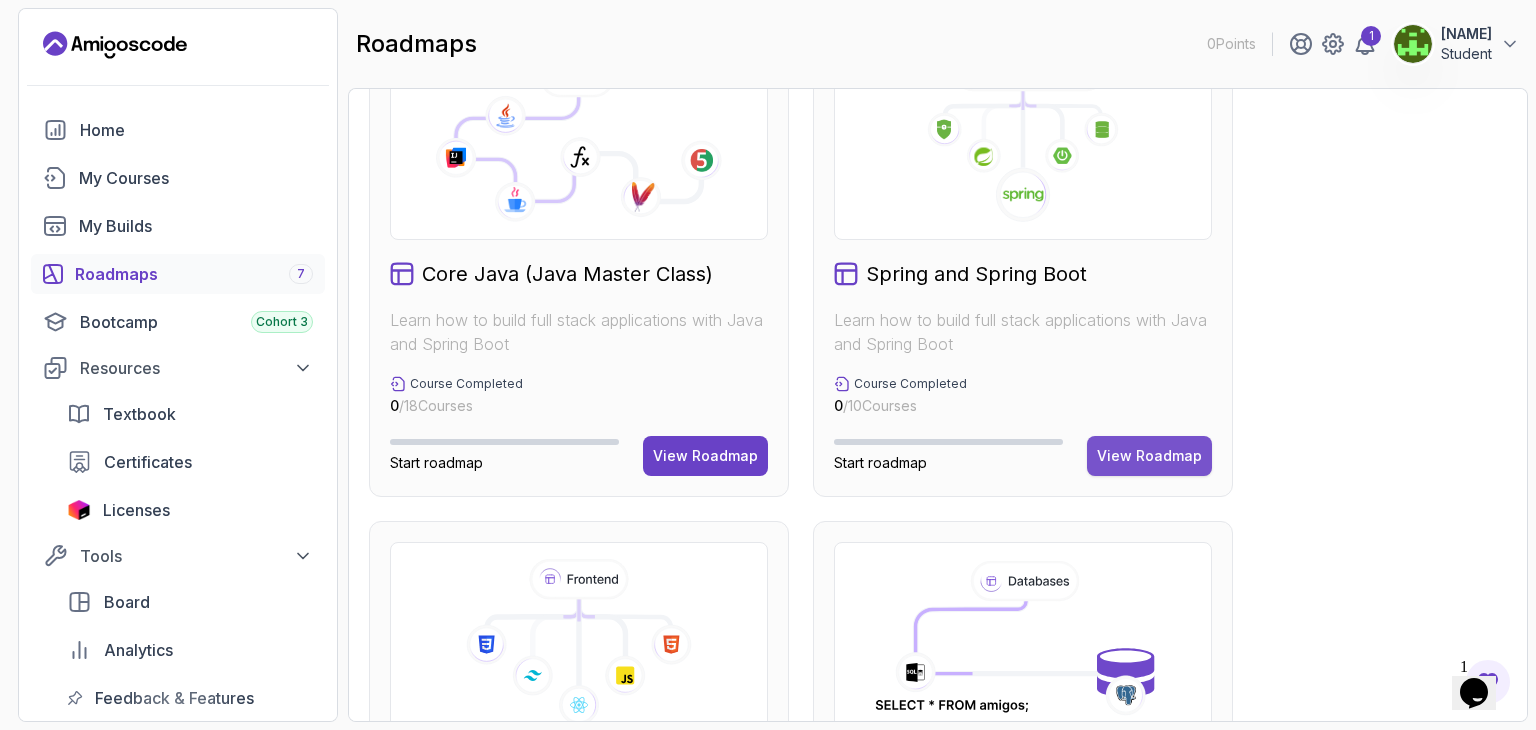 click on "View Roadmap" at bounding box center [1149, 456] 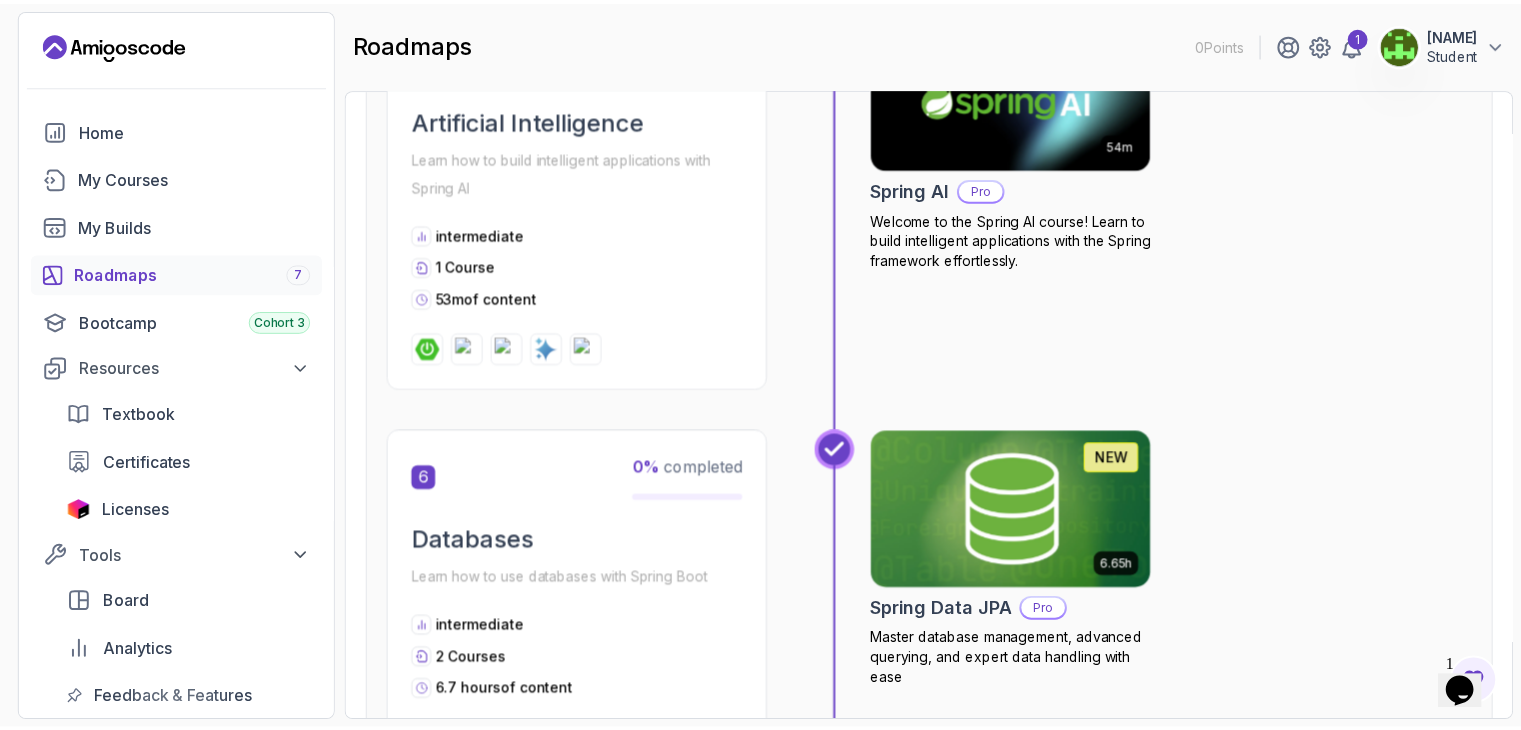 scroll, scrollTop: 2265, scrollLeft: 0, axis: vertical 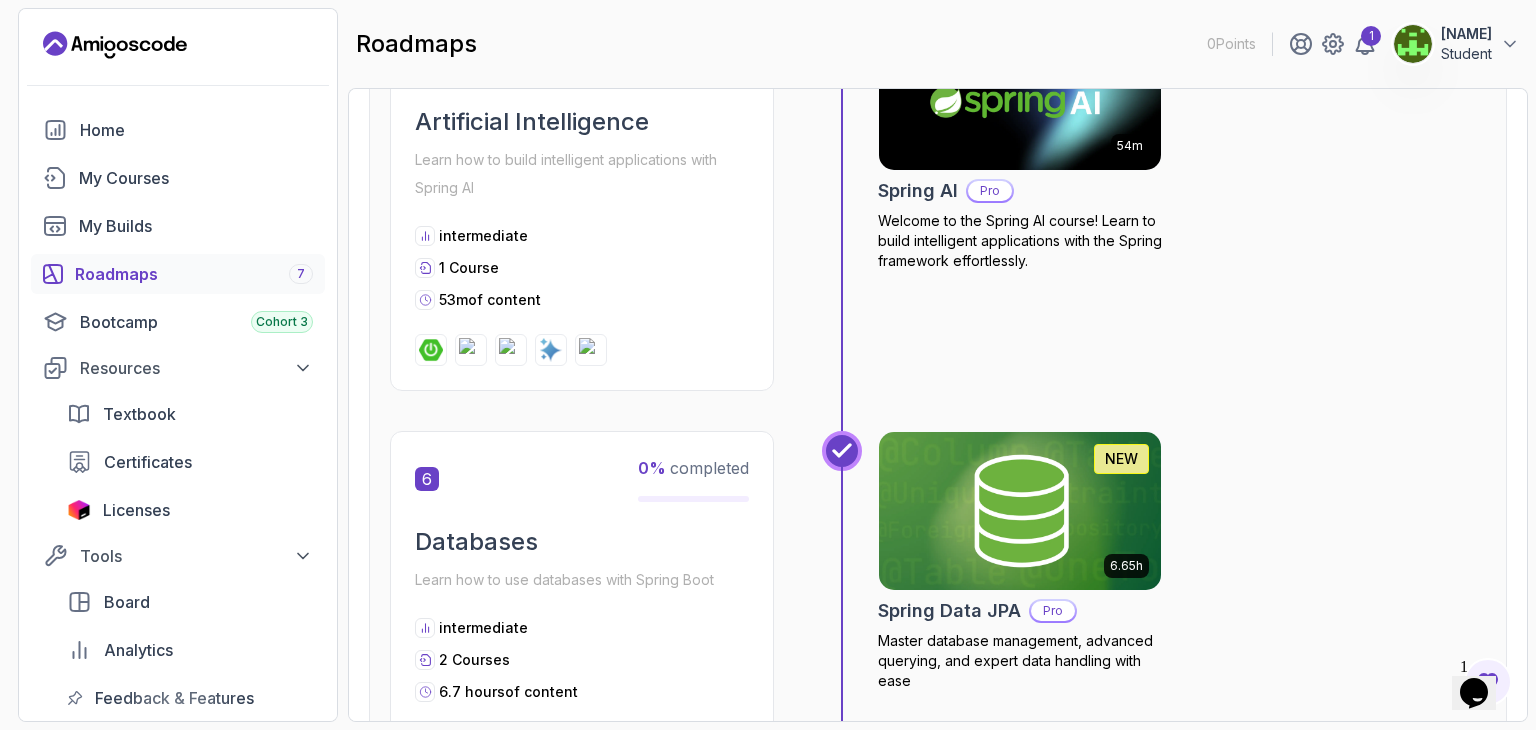 click at bounding box center (1020, 511) 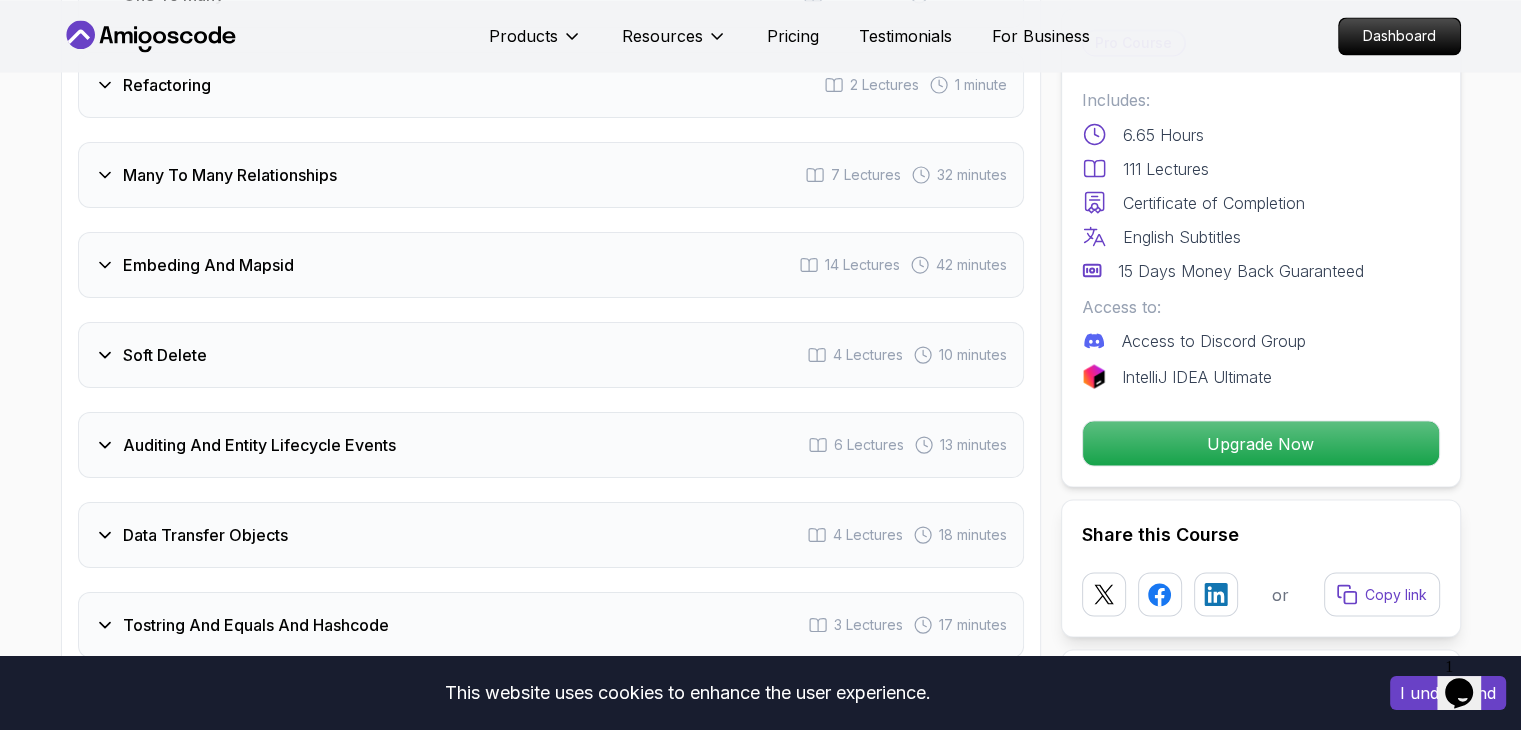 scroll, scrollTop: 3676, scrollLeft: 0, axis: vertical 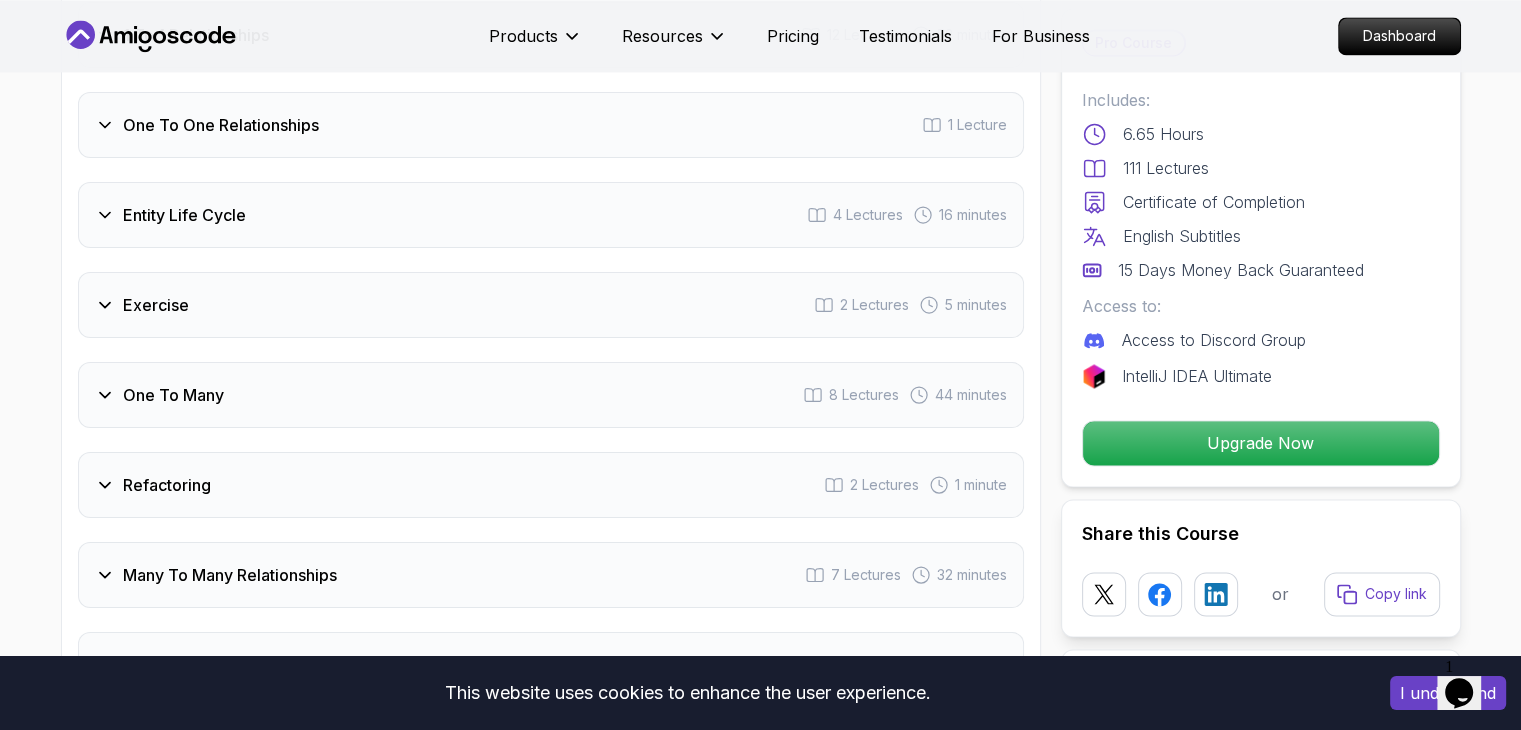 click 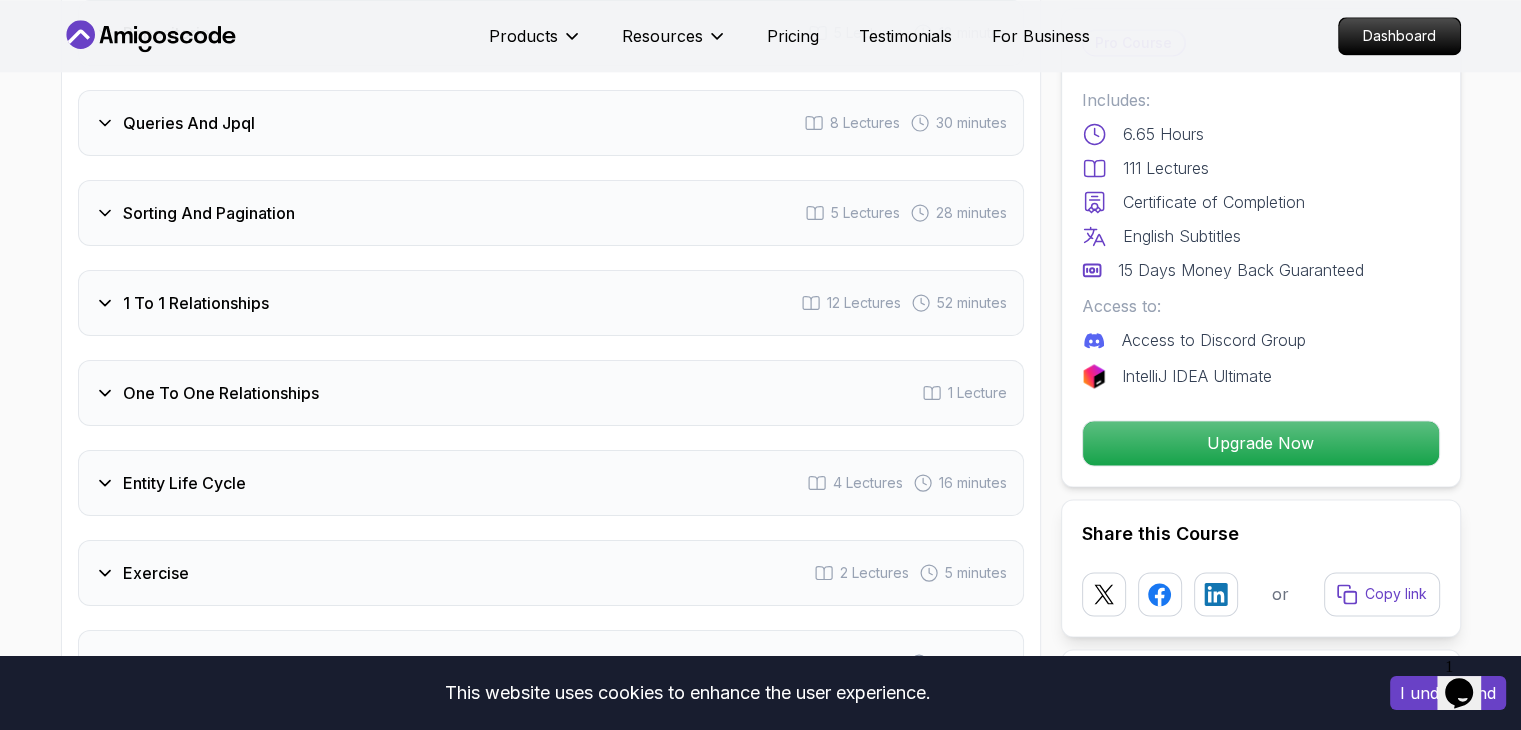 scroll, scrollTop: 2816, scrollLeft: 0, axis: vertical 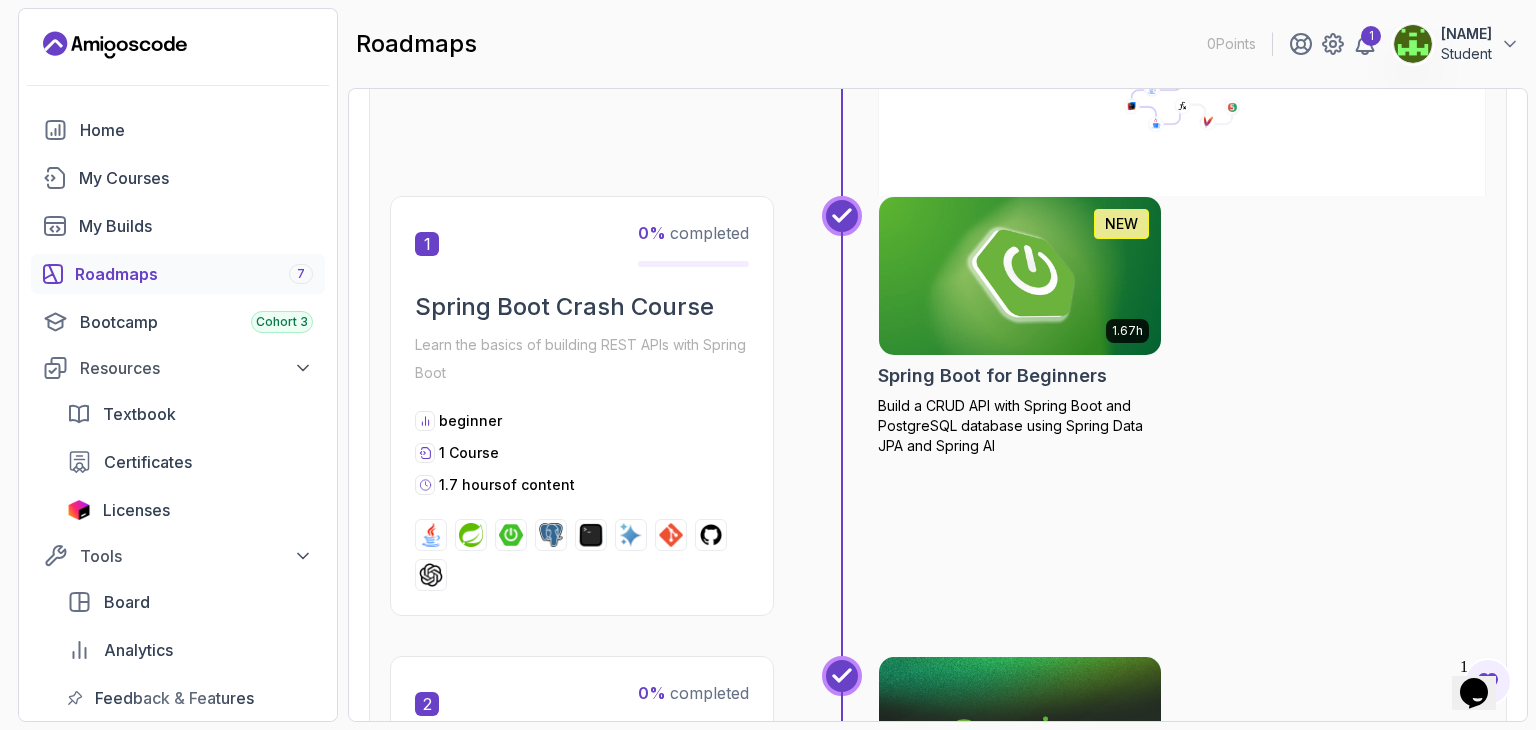 click at bounding box center [1020, 276] 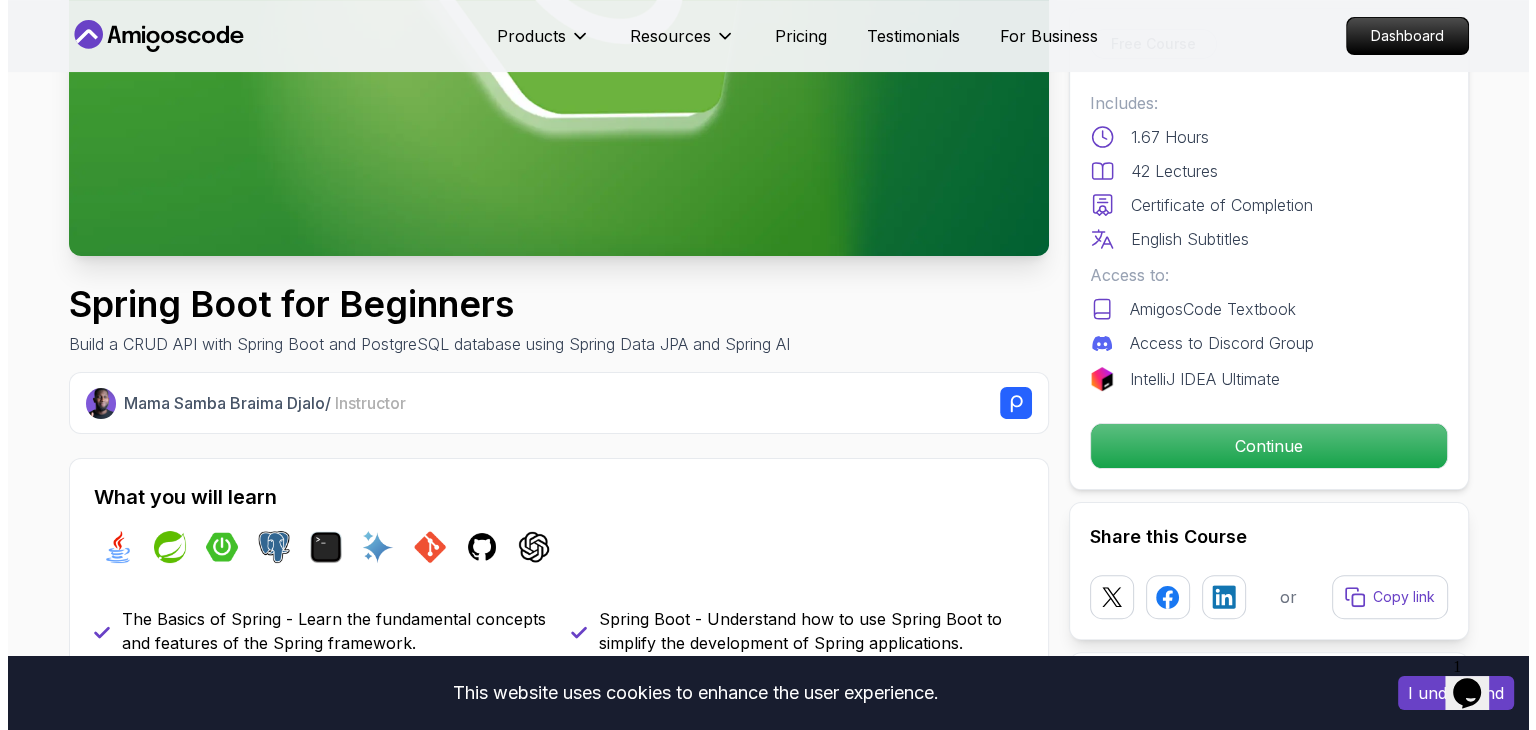scroll, scrollTop: 0, scrollLeft: 0, axis: both 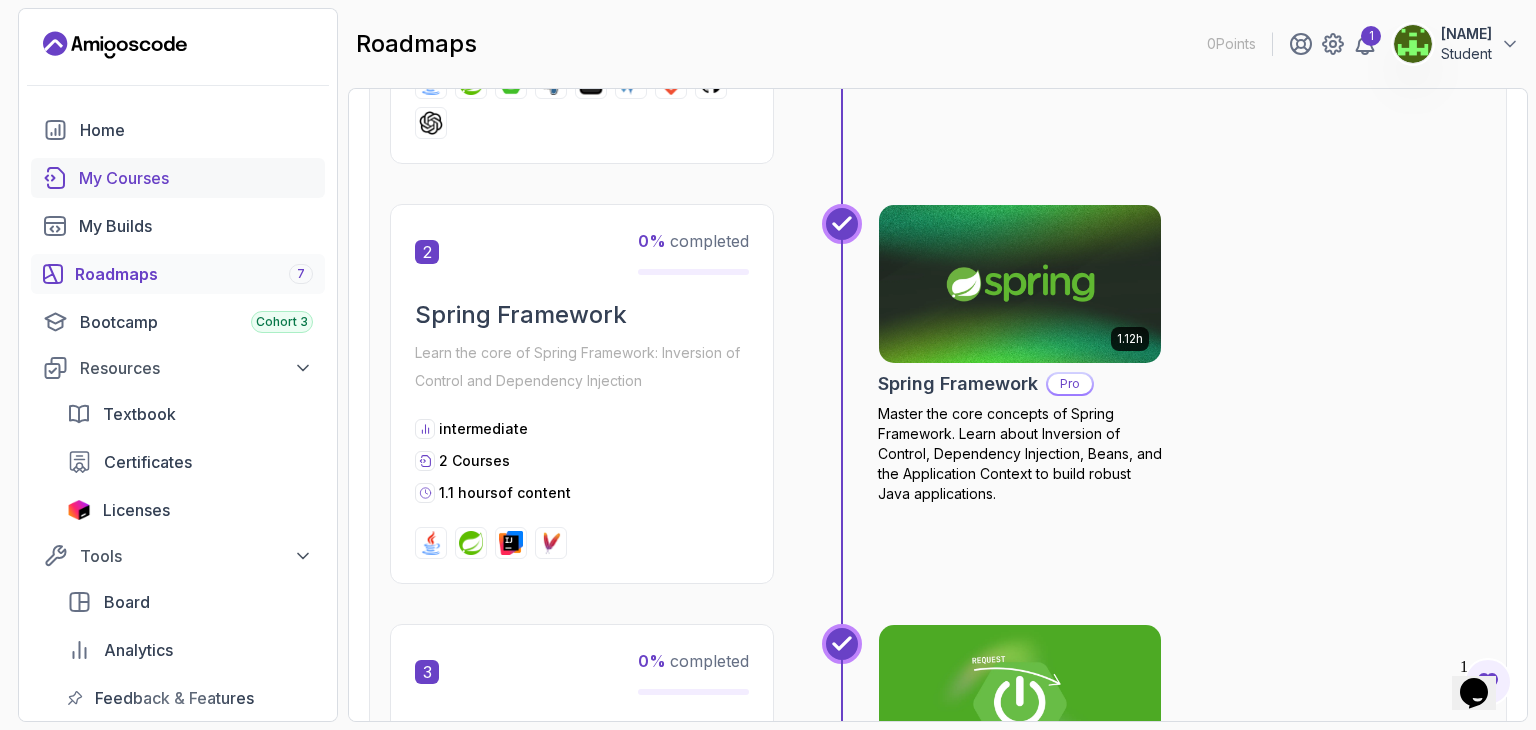 click on "My Courses" at bounding box center (196, 178) 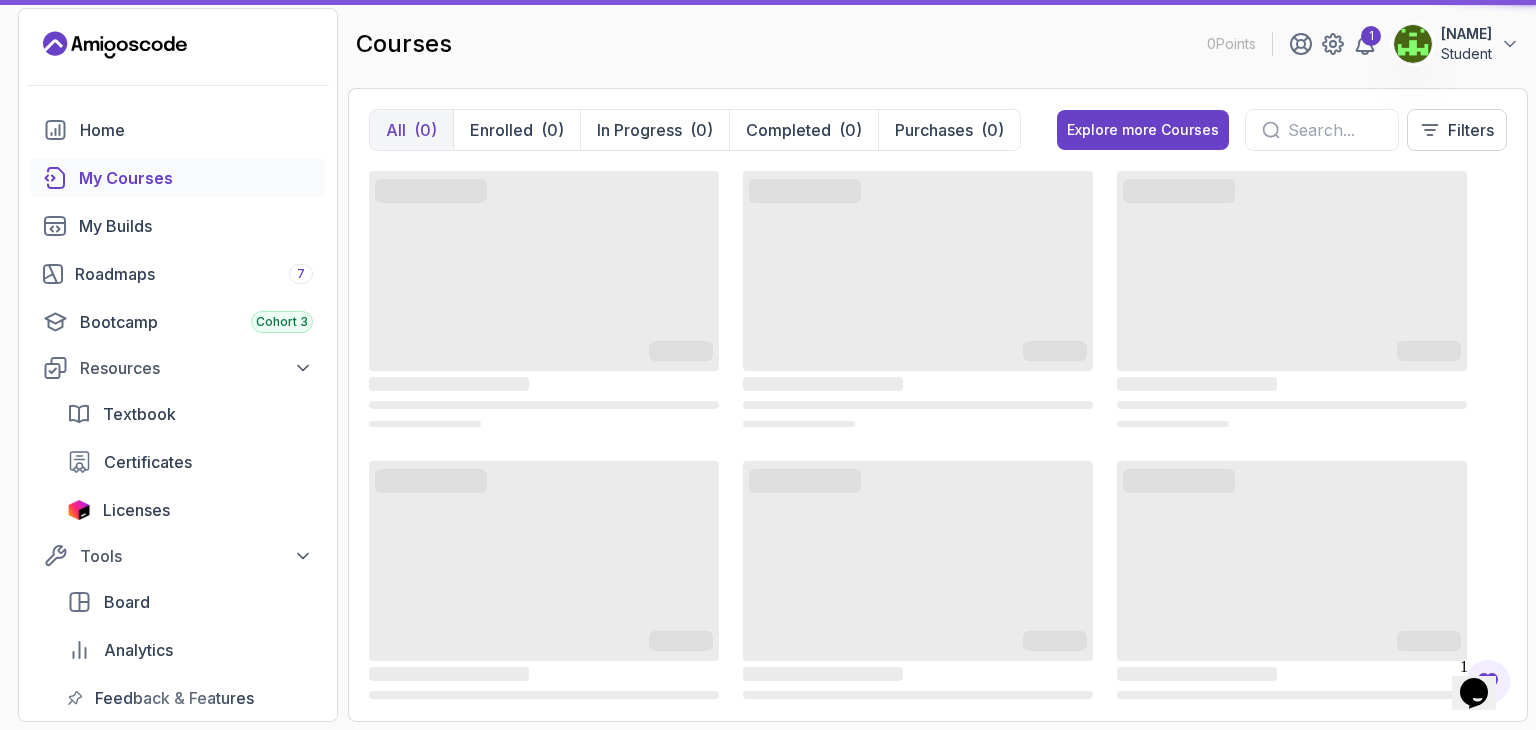 scroll, scrollTop: 0, scrollLeft: 0, axis: both 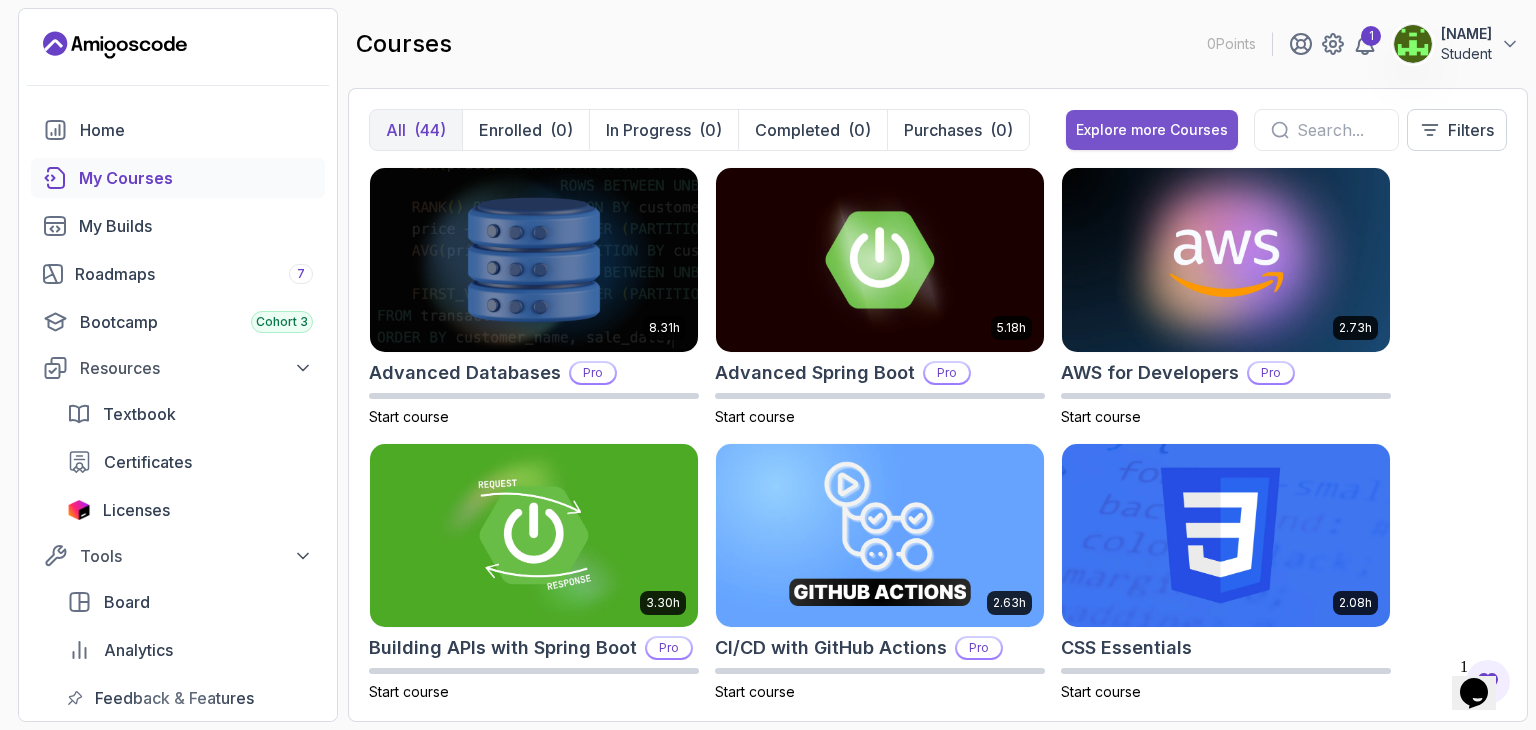 click on "Explore more Courses" at bounding box center [1152, 130] 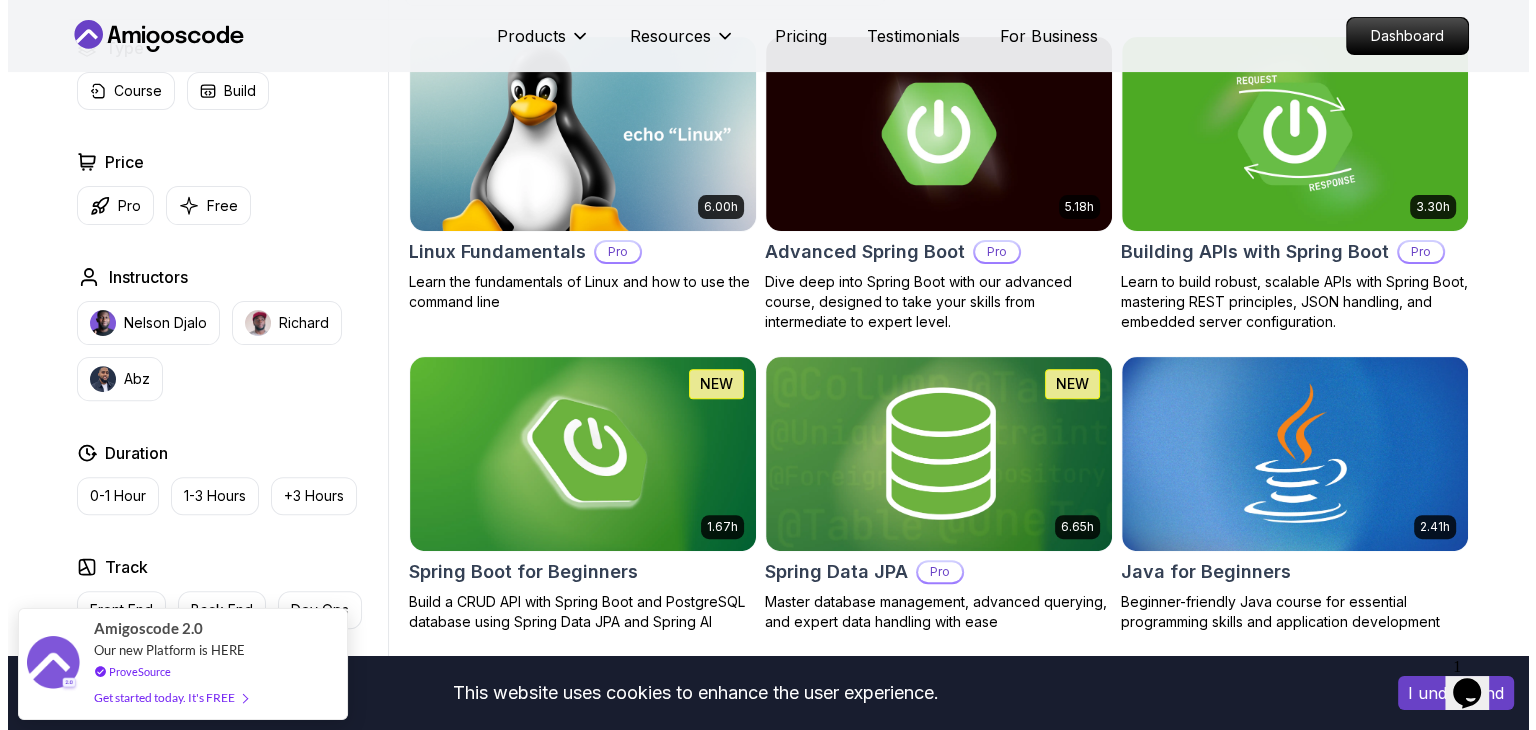scroll, scrollTop: 0, scrollLeft: 0, axis: both 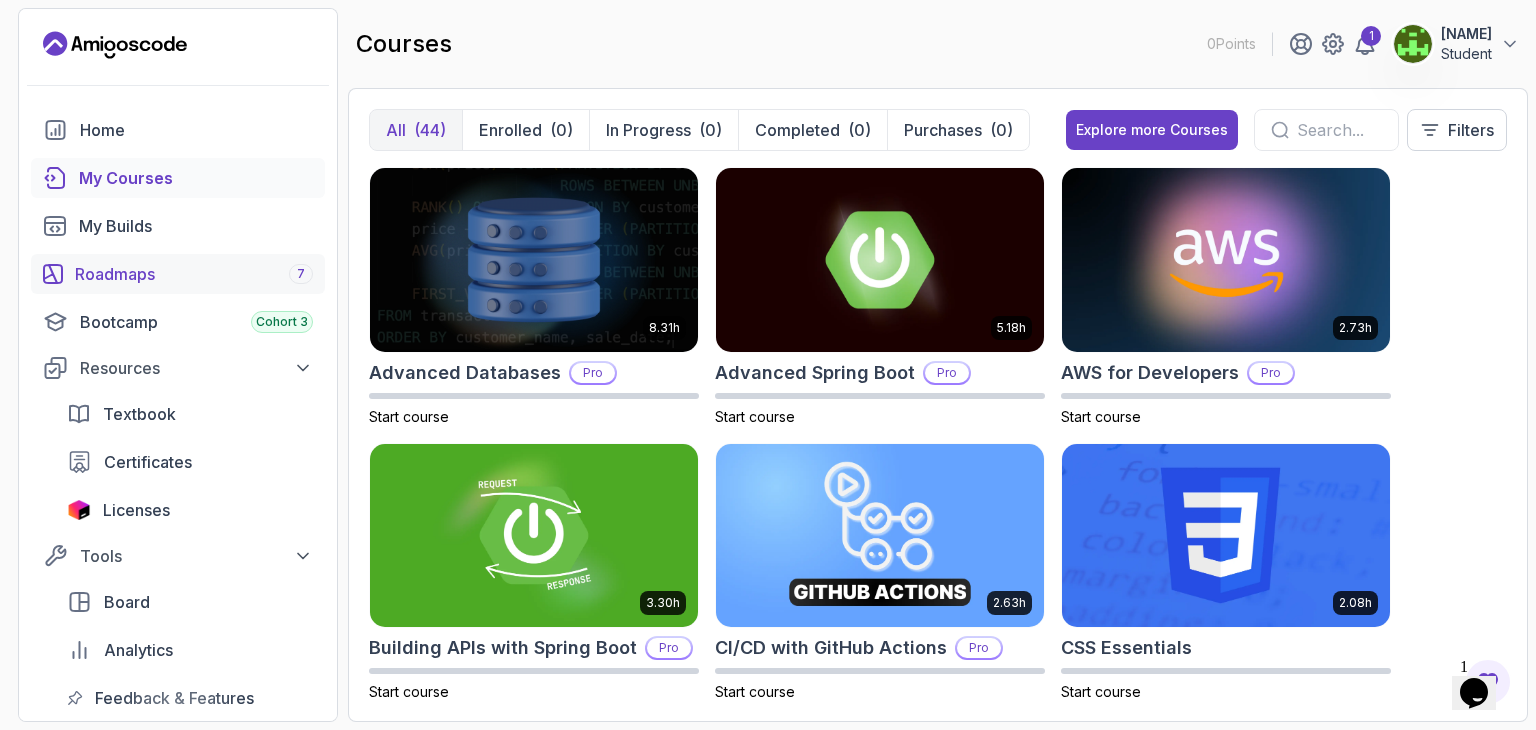 click on "Roadmaps 7" at bounding box center [194, 274] 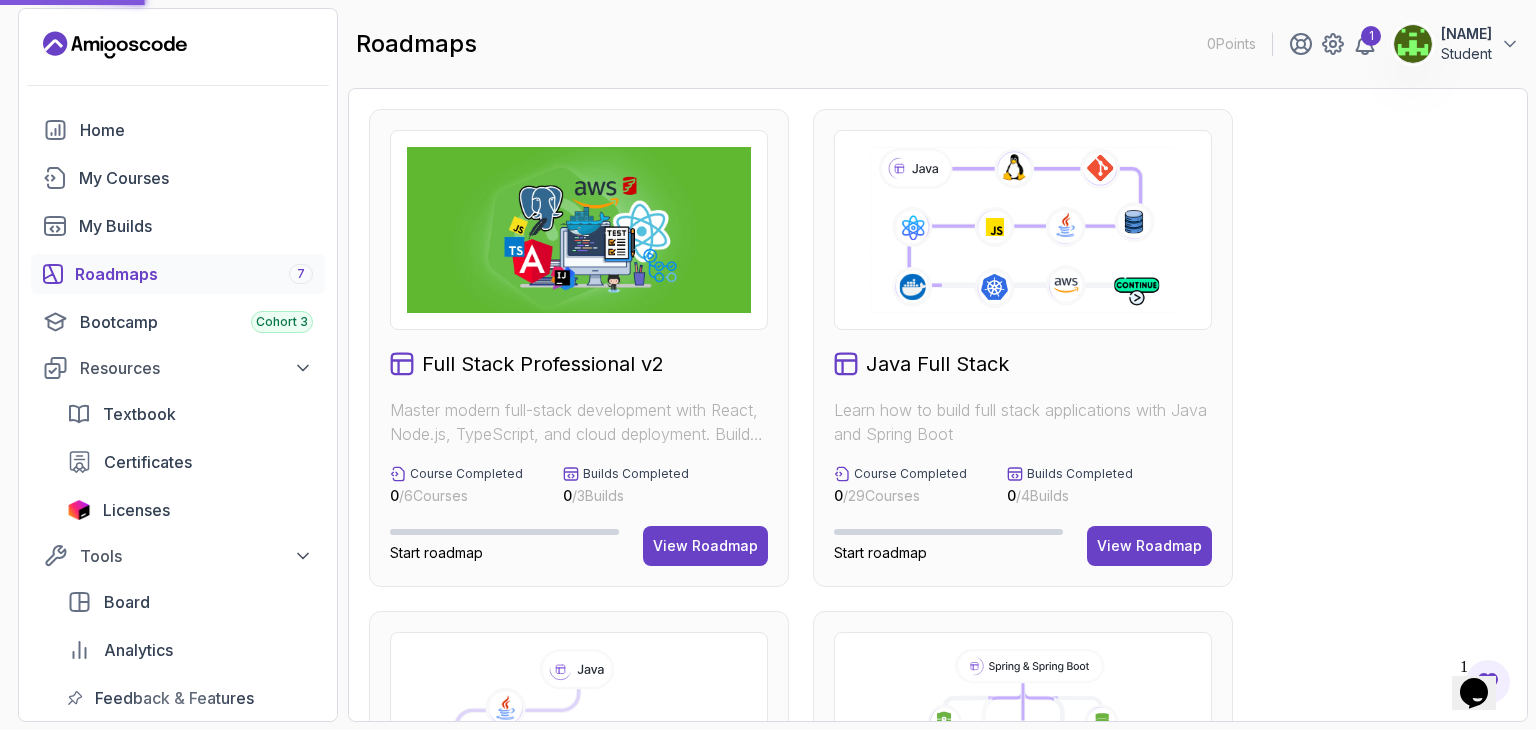 click on "View Roadmap" at bounding box center [1149, 546] 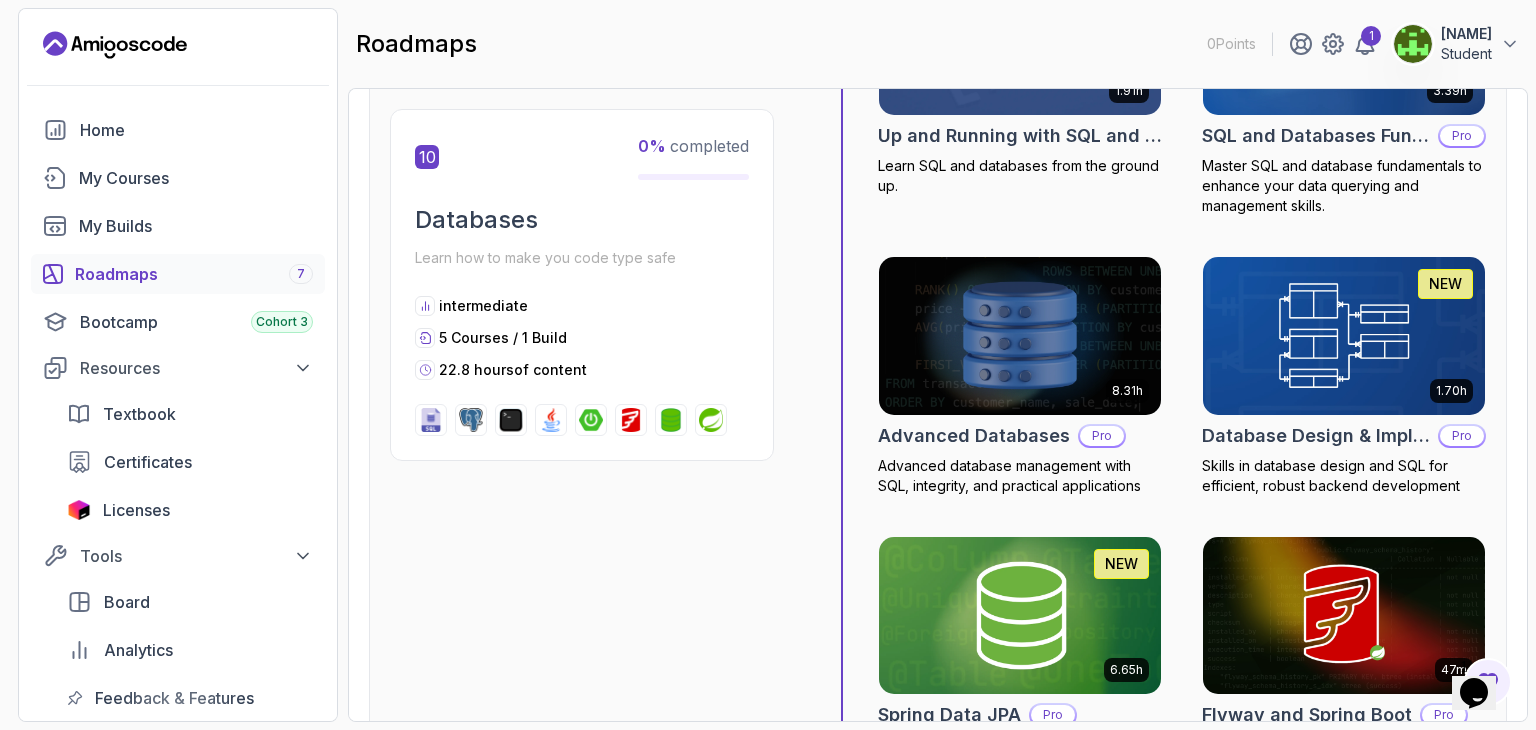 scroll, scrollTop: 4478, scrollLeft: 0, axis: vertical 